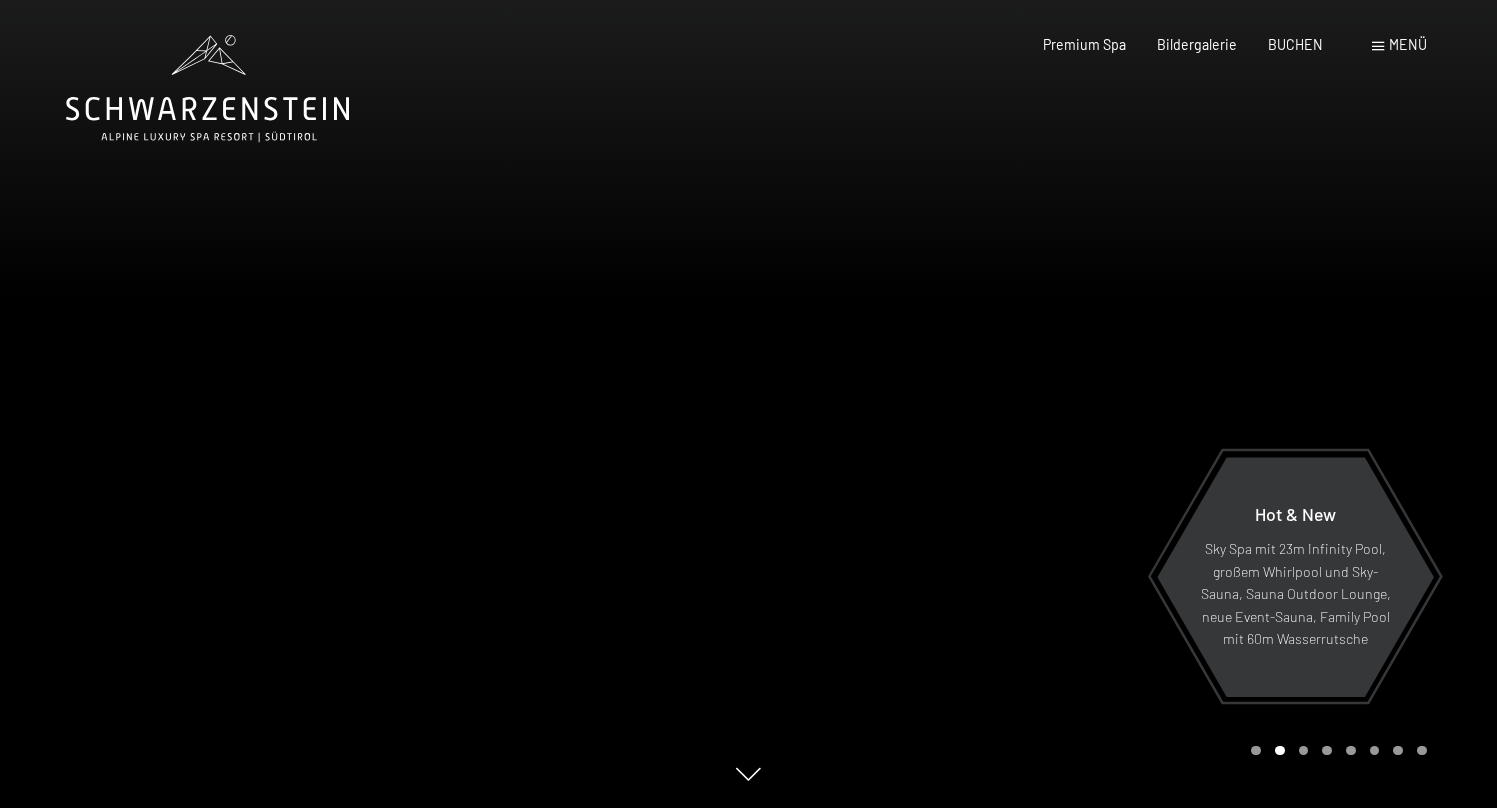 scroll, scrollTop: 0, scrollLeft: 0, axis: both 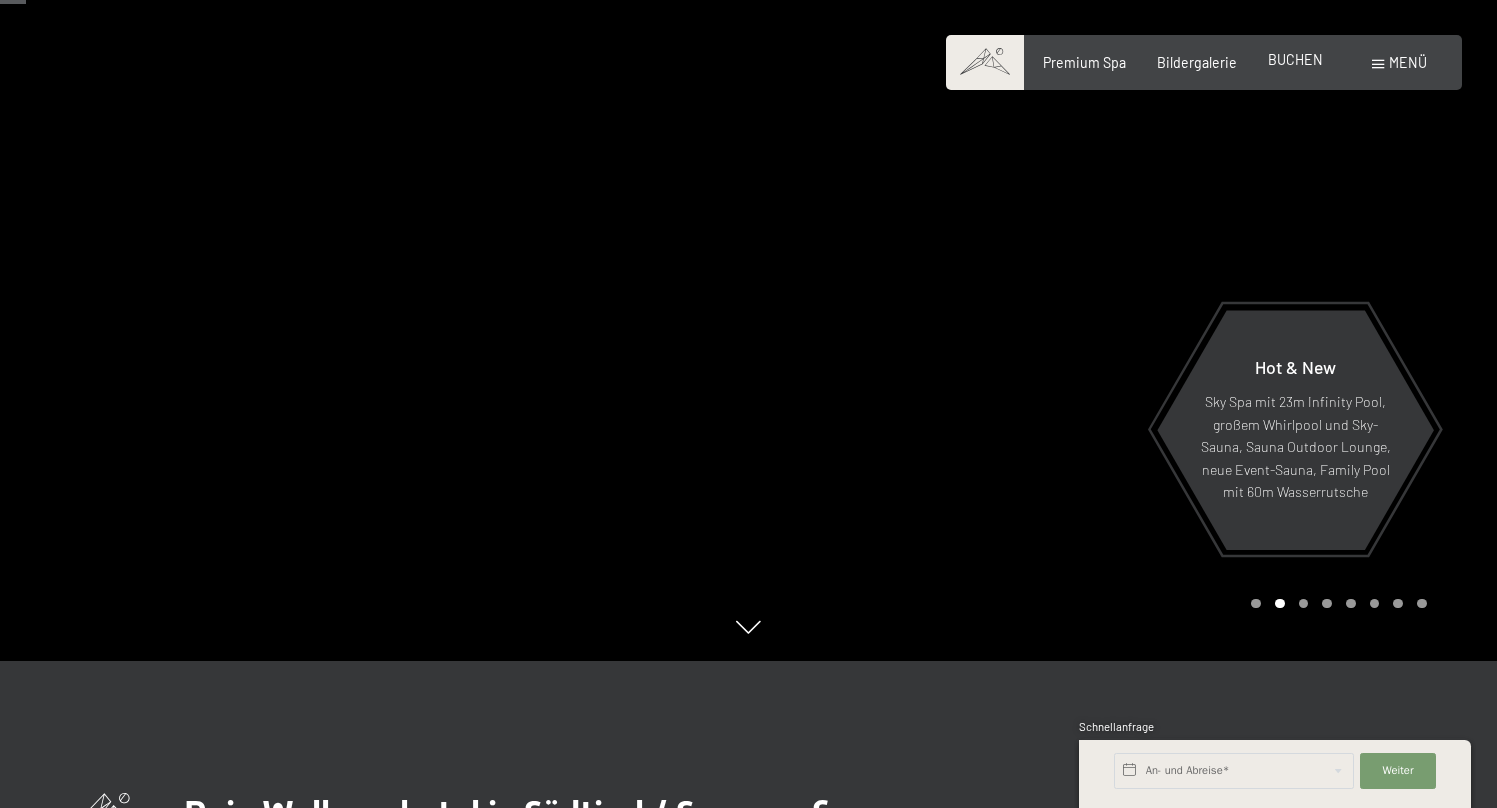 click on "BUCHEN" at bounding box center [1295, 60] 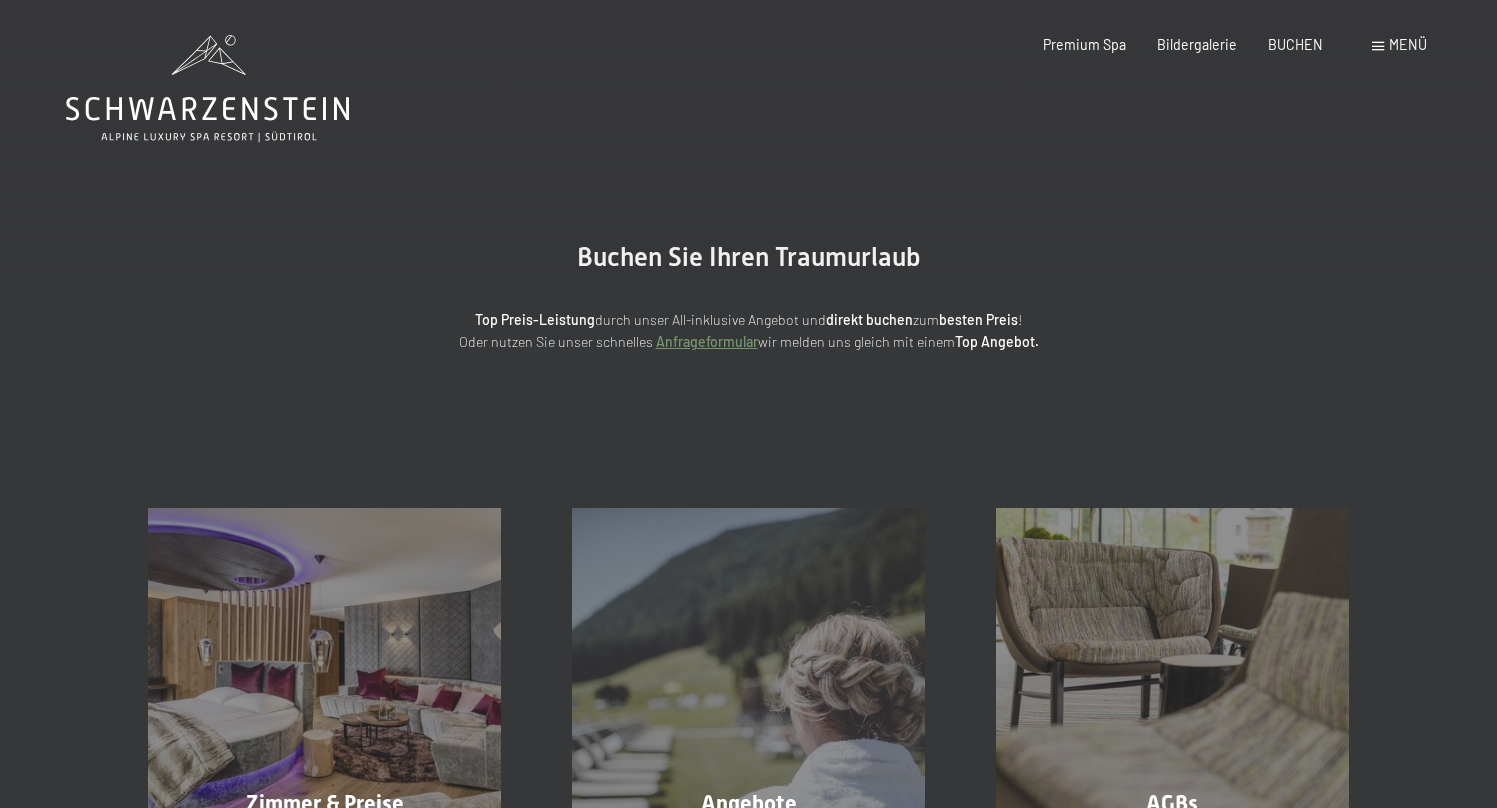 scroll, scrollTop: 0, scrollLeft: 0, axis: both 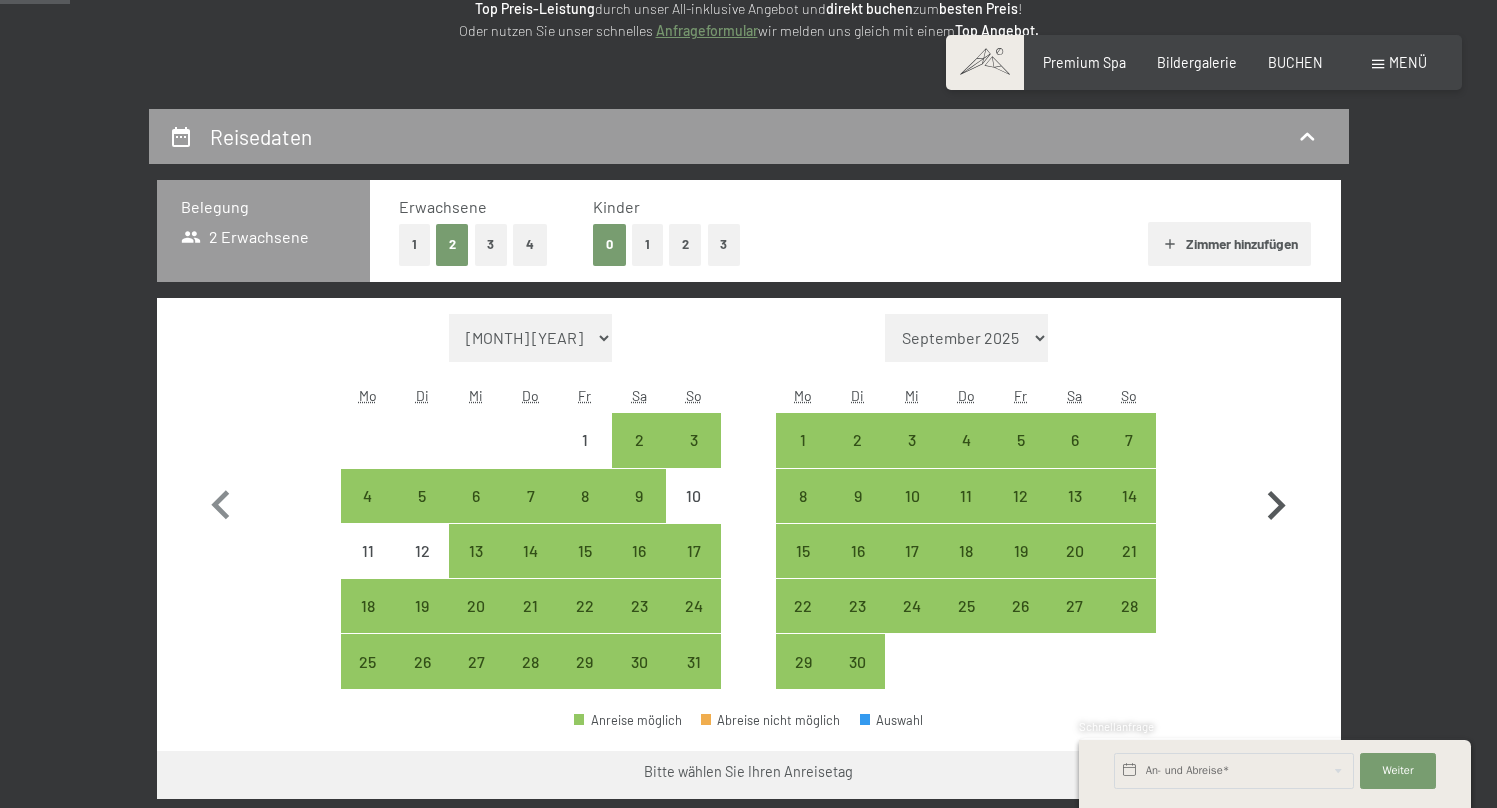 click 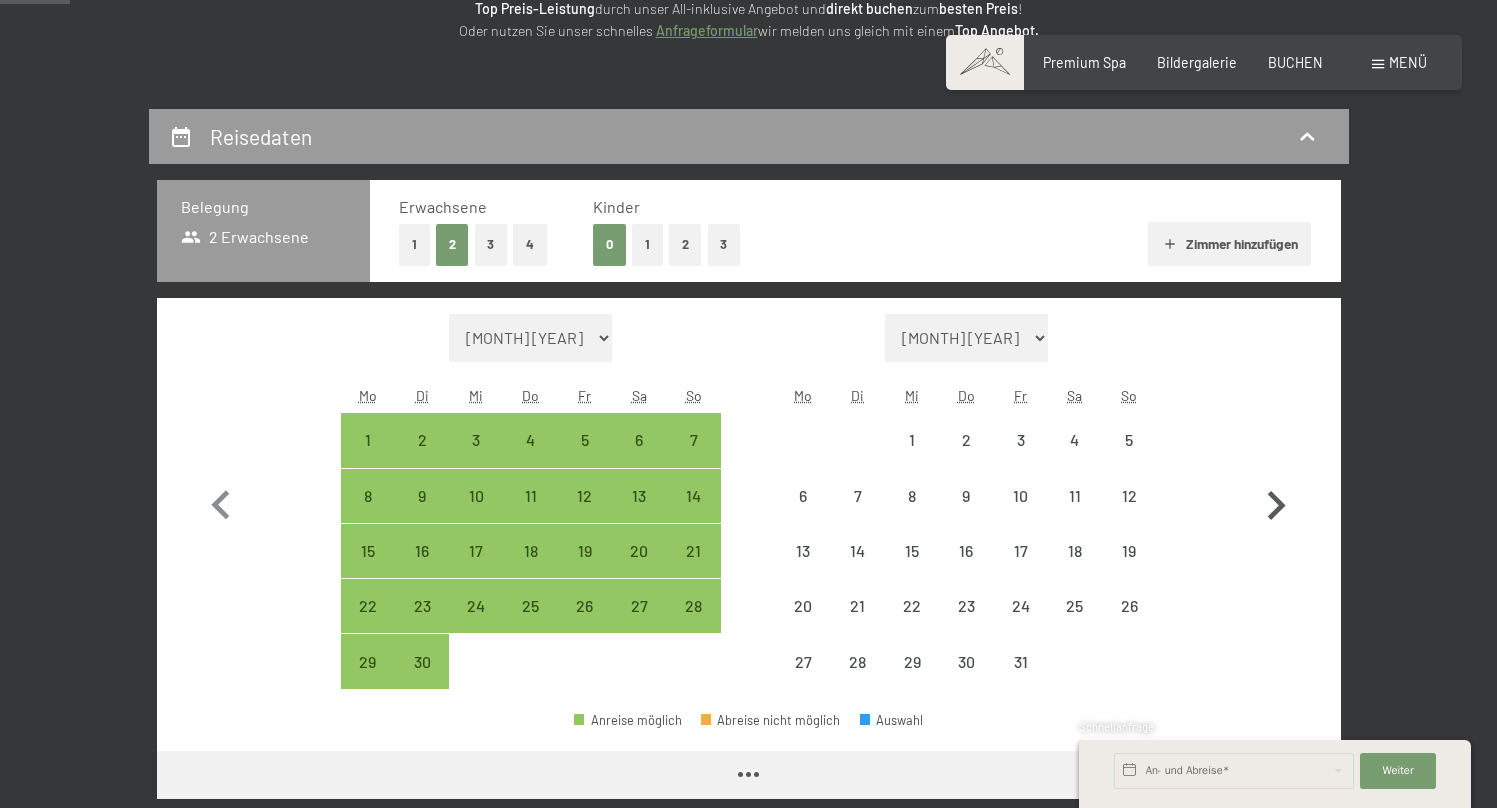 click 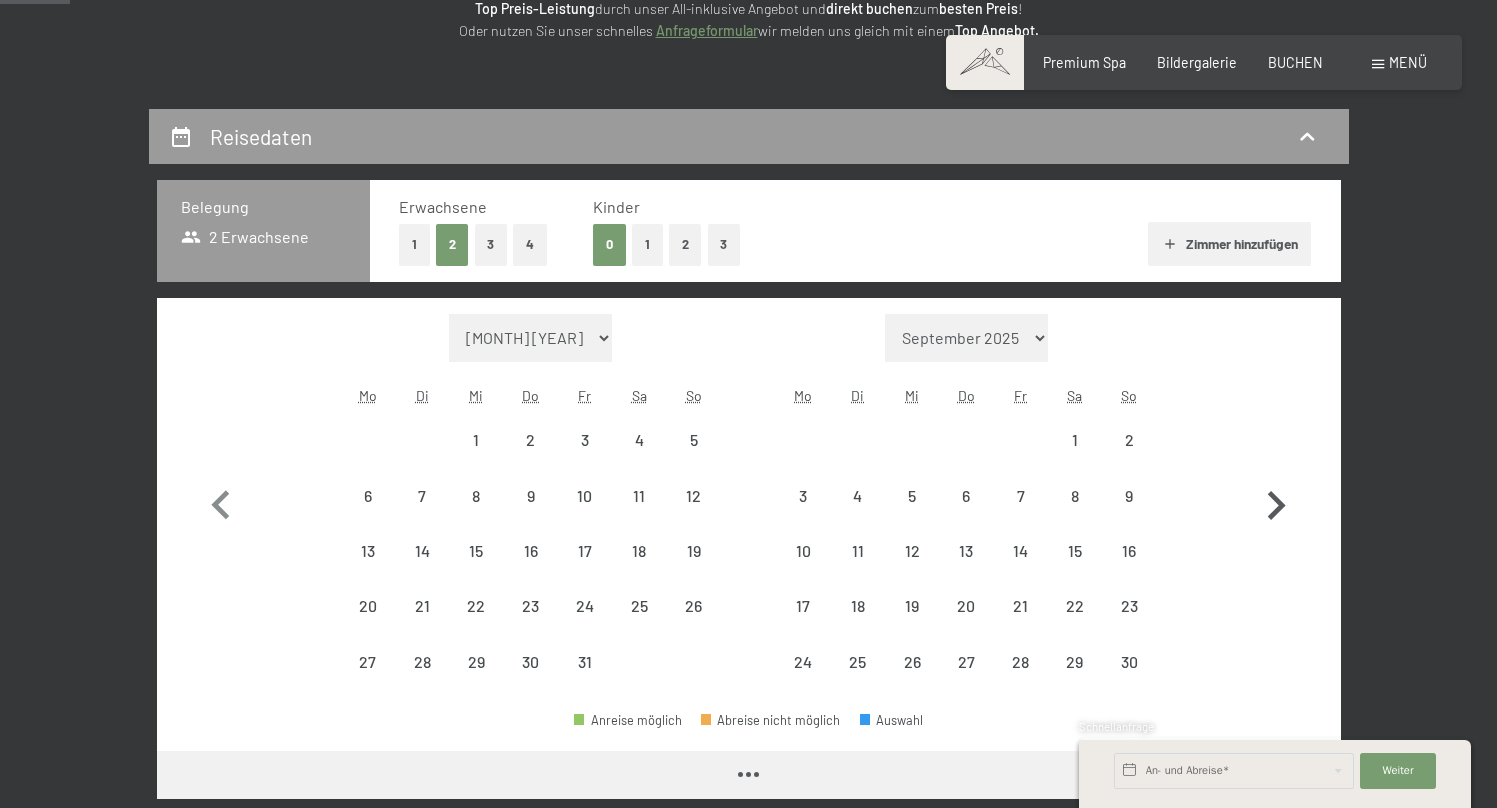 select on "2025-10-01" 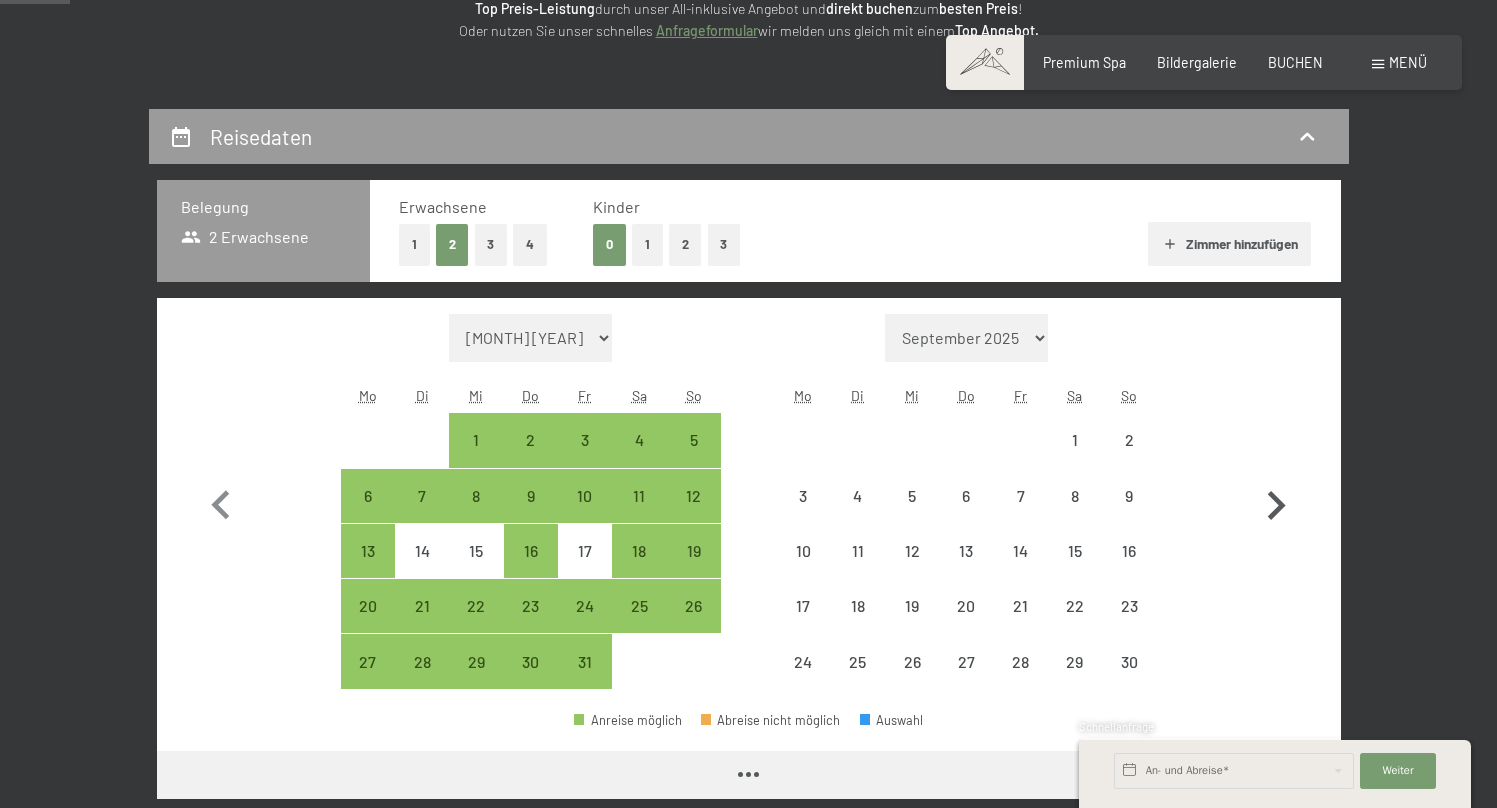 click 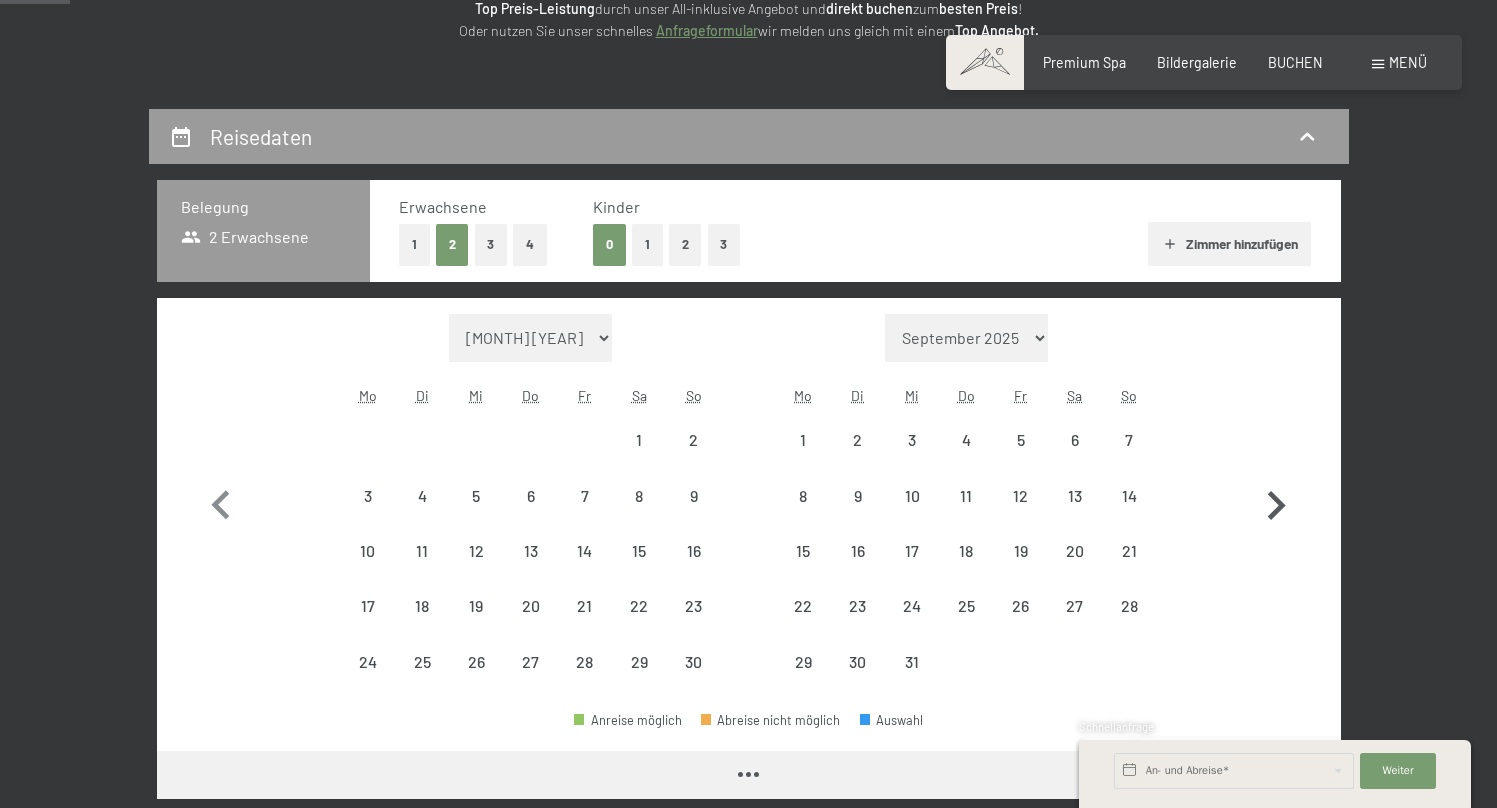 select on "2025-11-01" 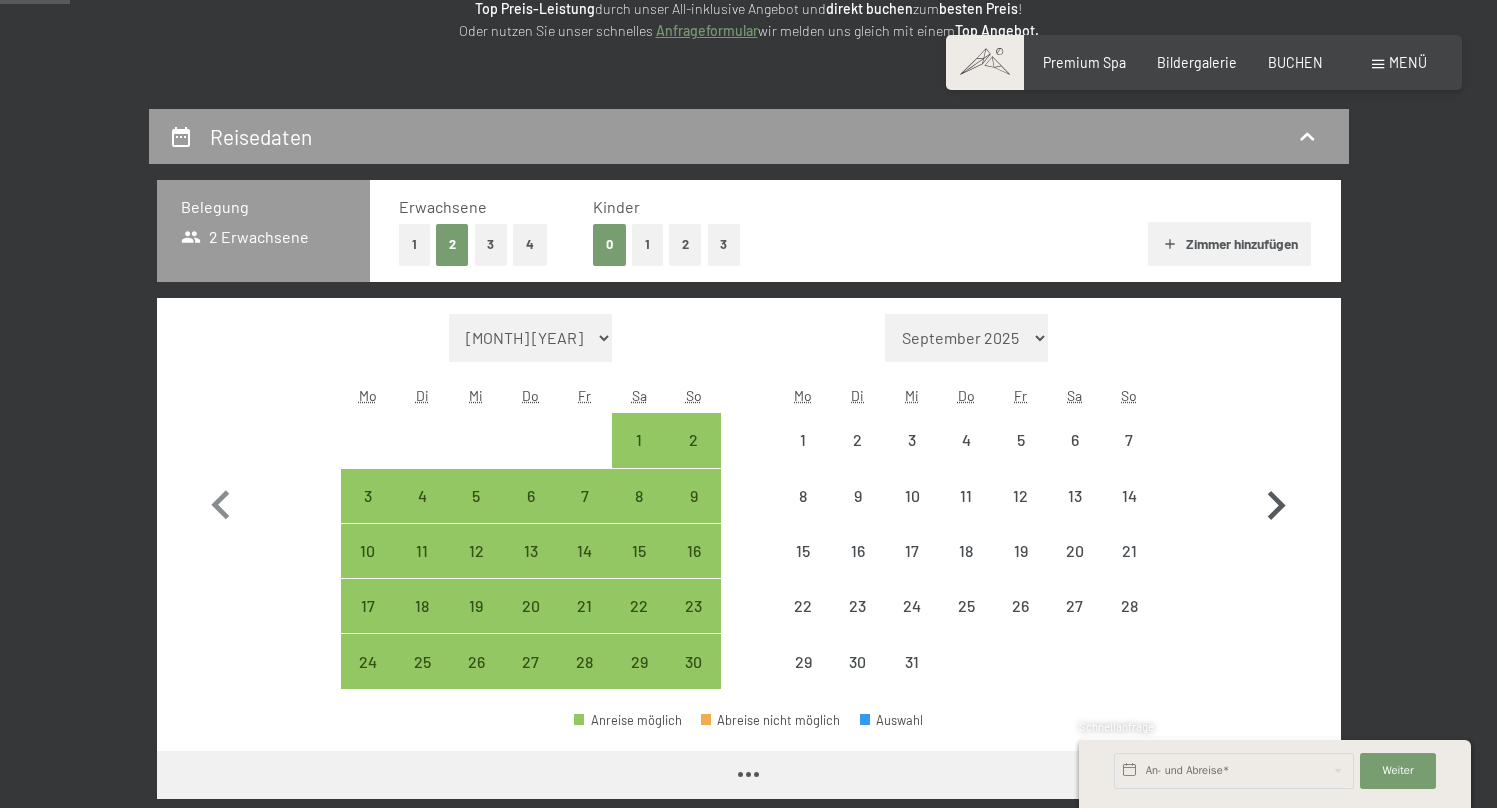 select on "2025-11-01" 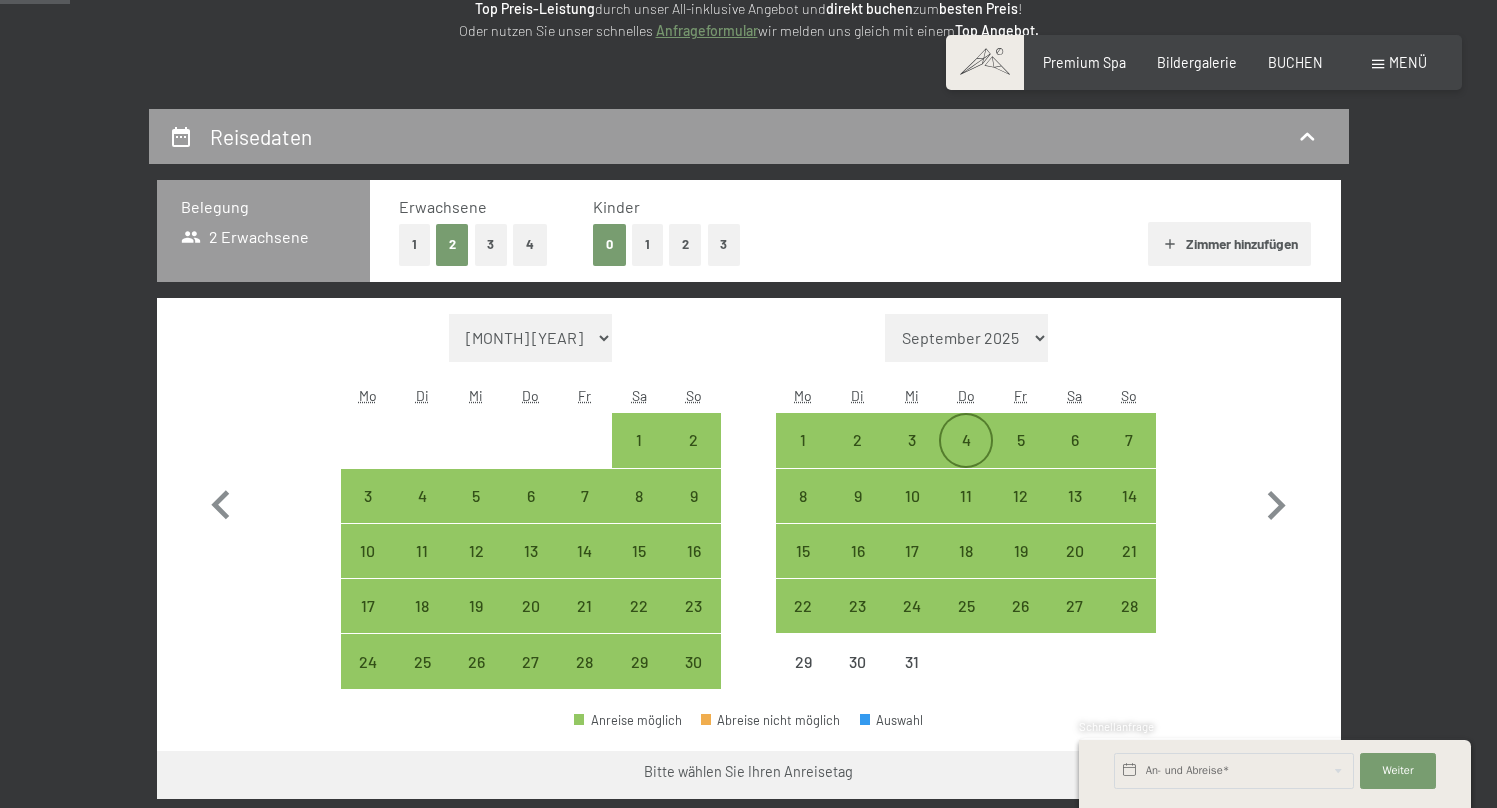 click on "4" at bounding box center (966, 457) 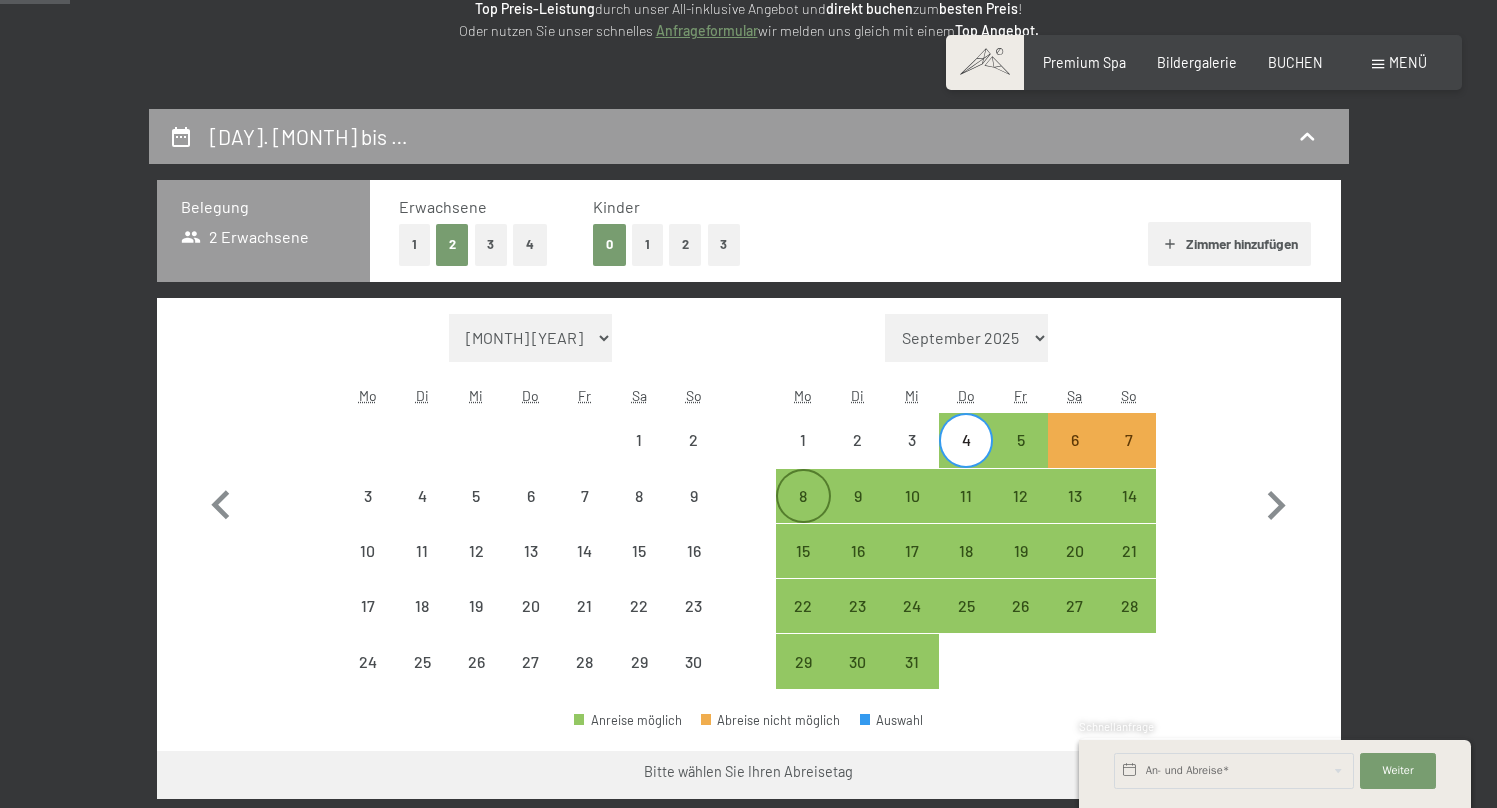 click on "8" at bounding box center (803, 513) 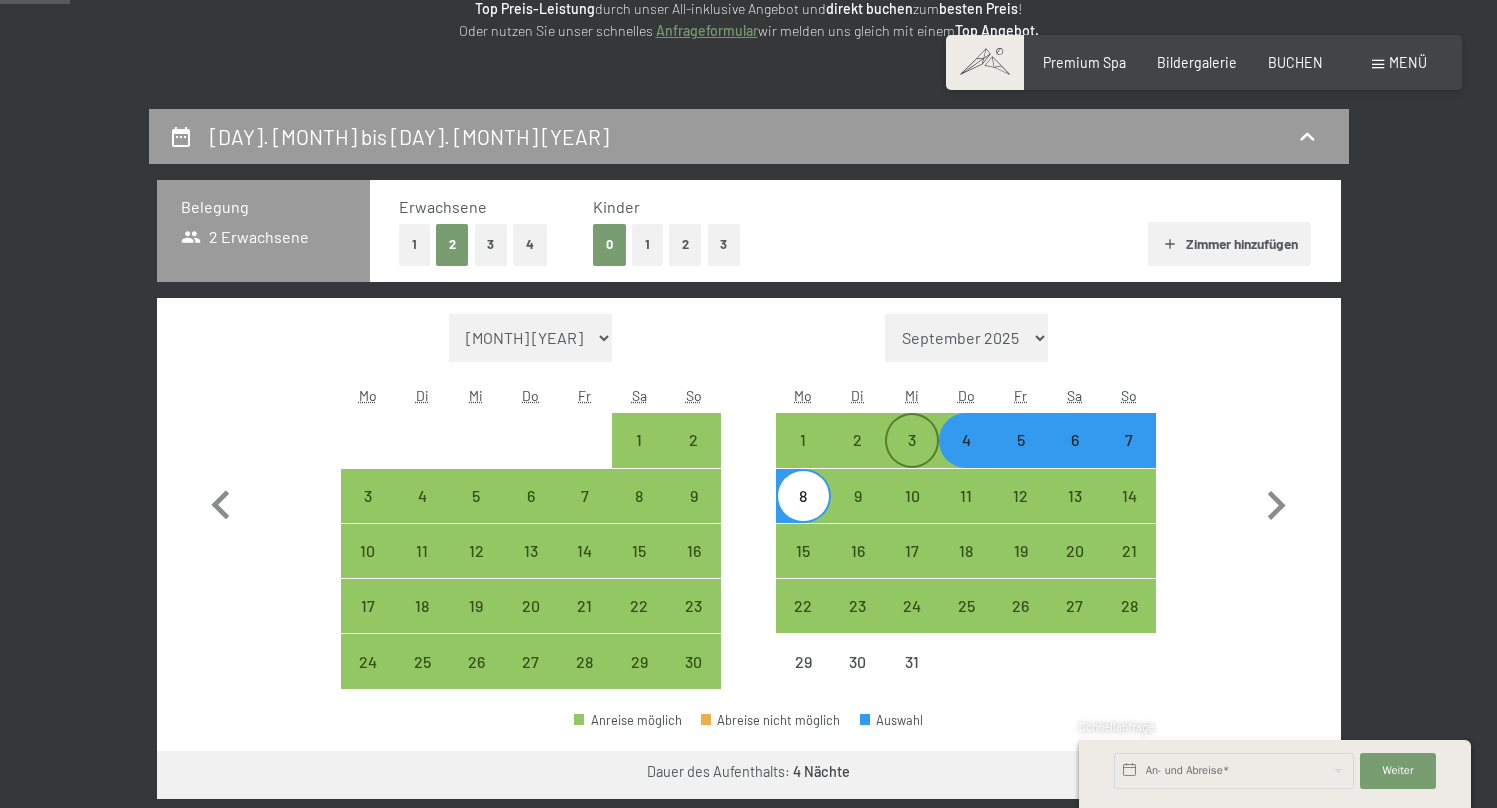 click on "3" at bounding box center (912, 457) 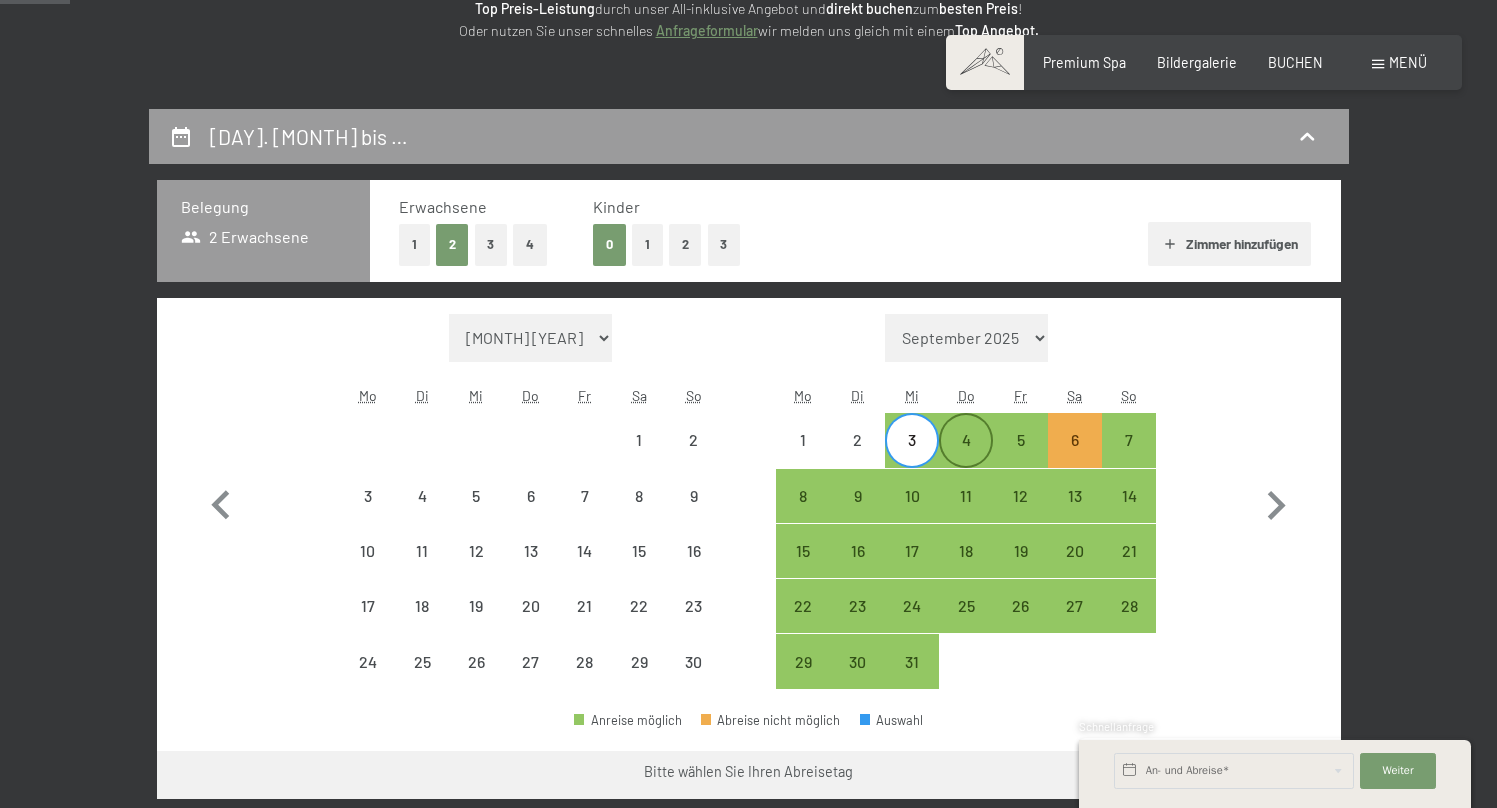click on "4" at bounding box center (966, 457) 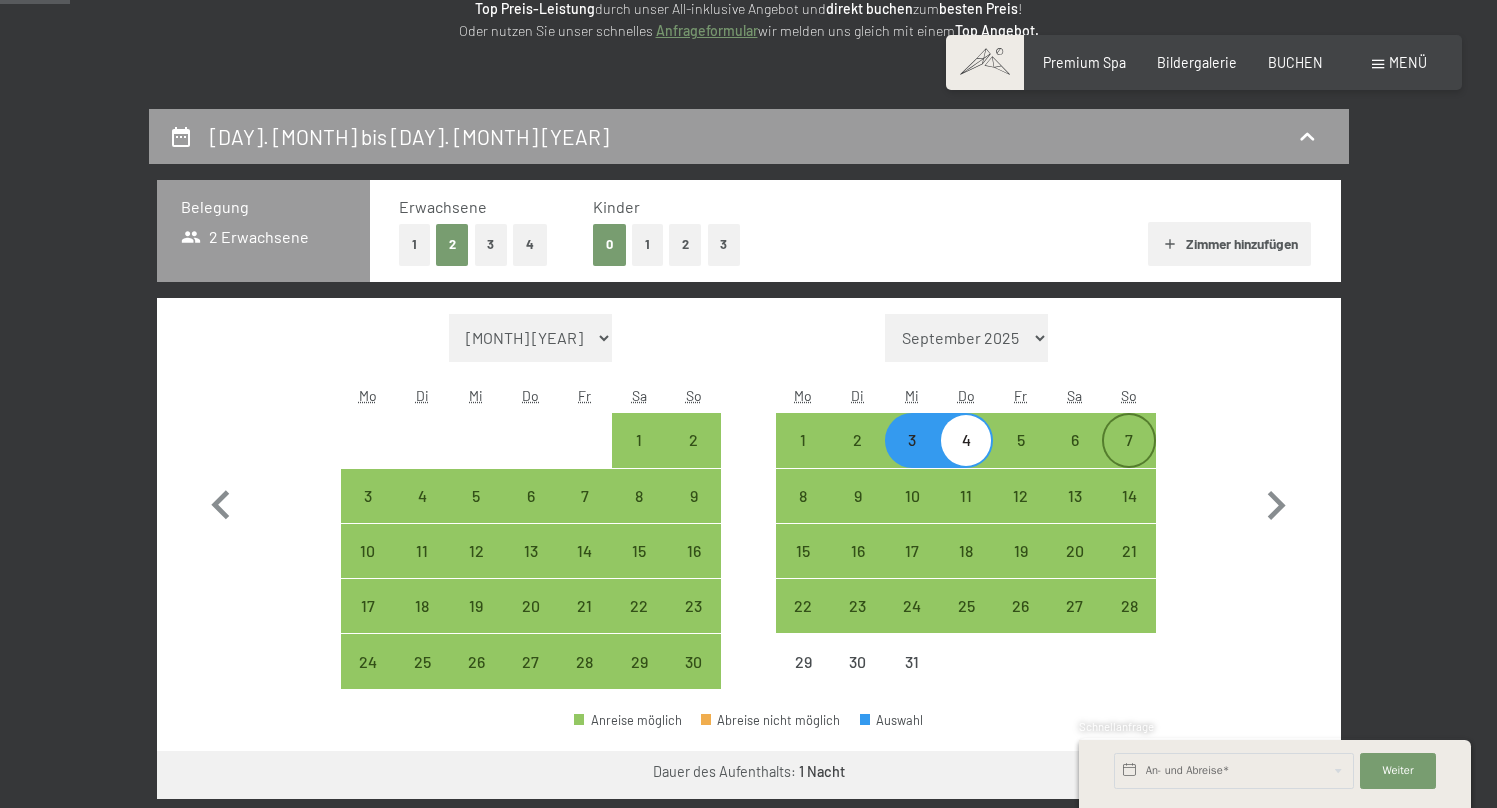 click on "7" at bounding box center (1129, 457) 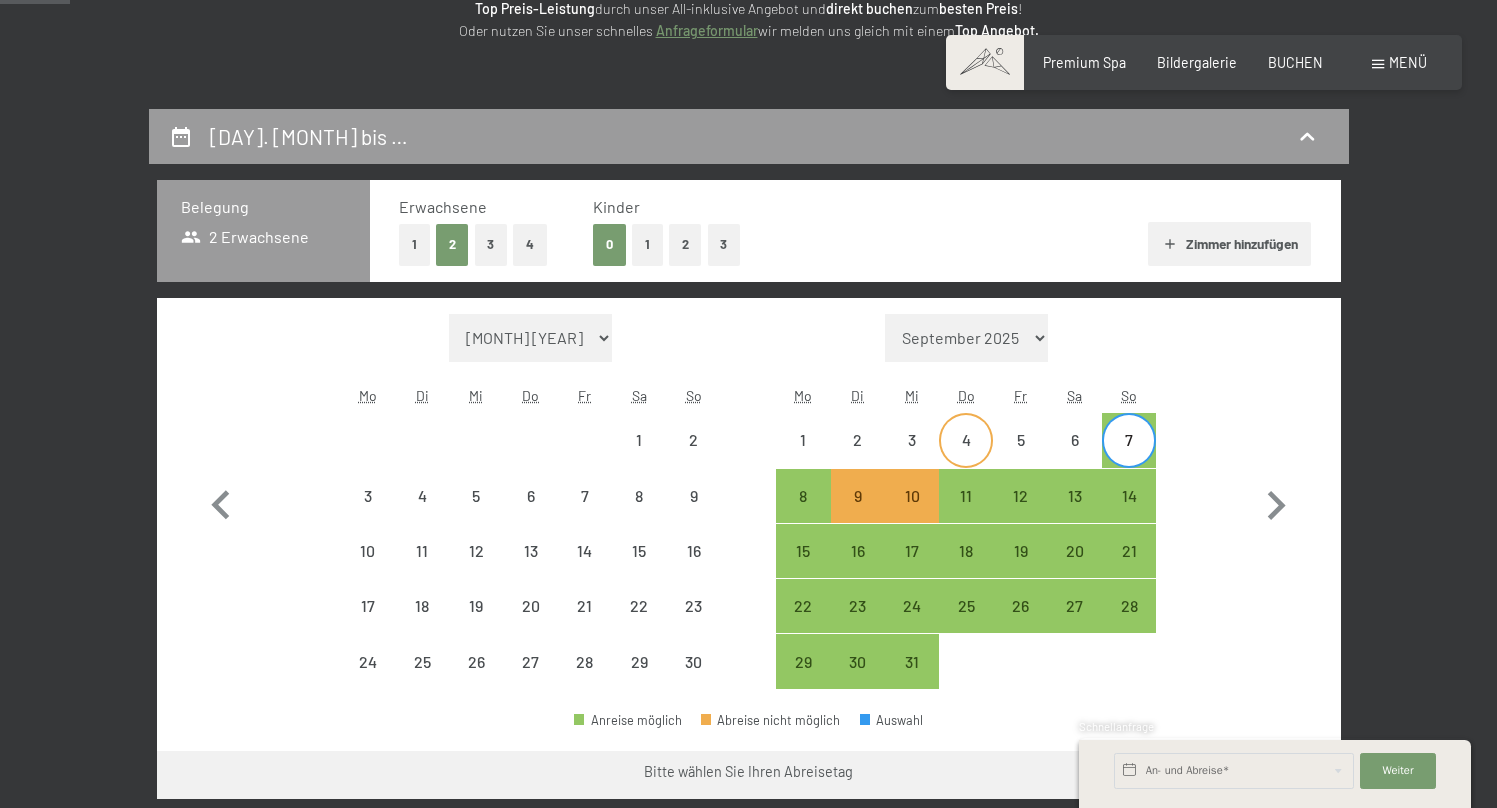 click on "4" at bounding box center [966, 457] 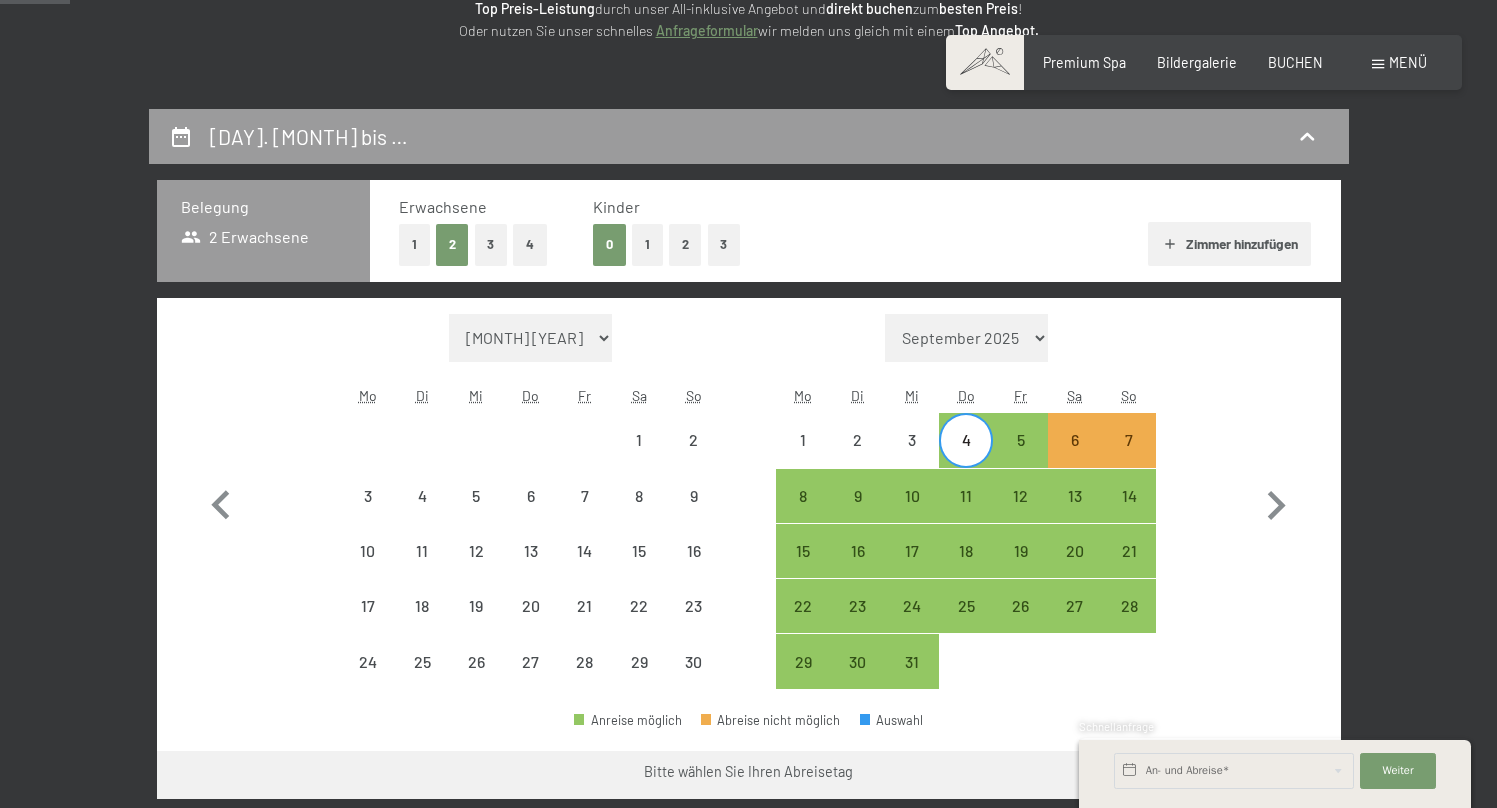 click on "4" at bounding box center (966, 457) 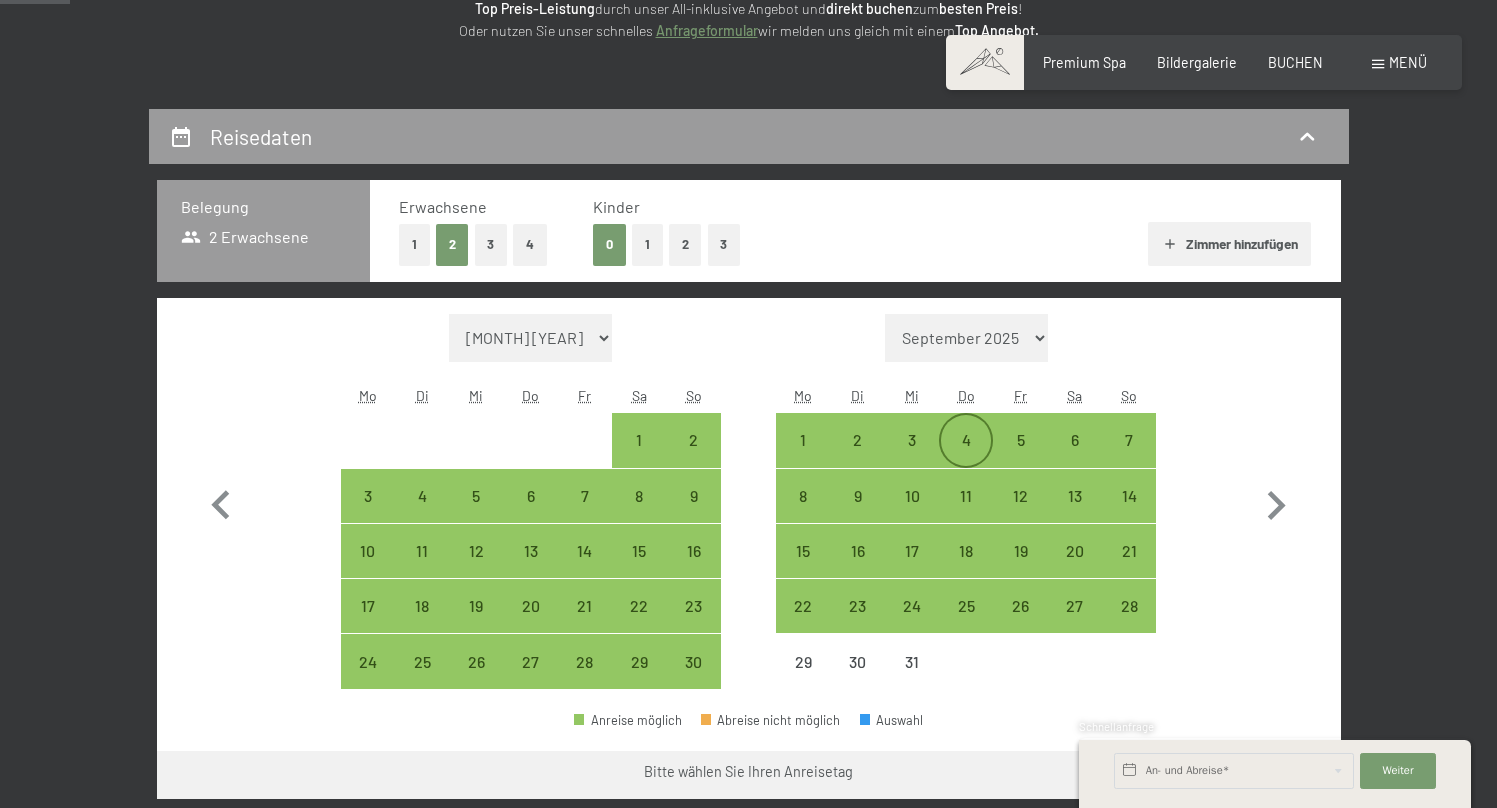 click on "4" at bounding box center (966, 457) 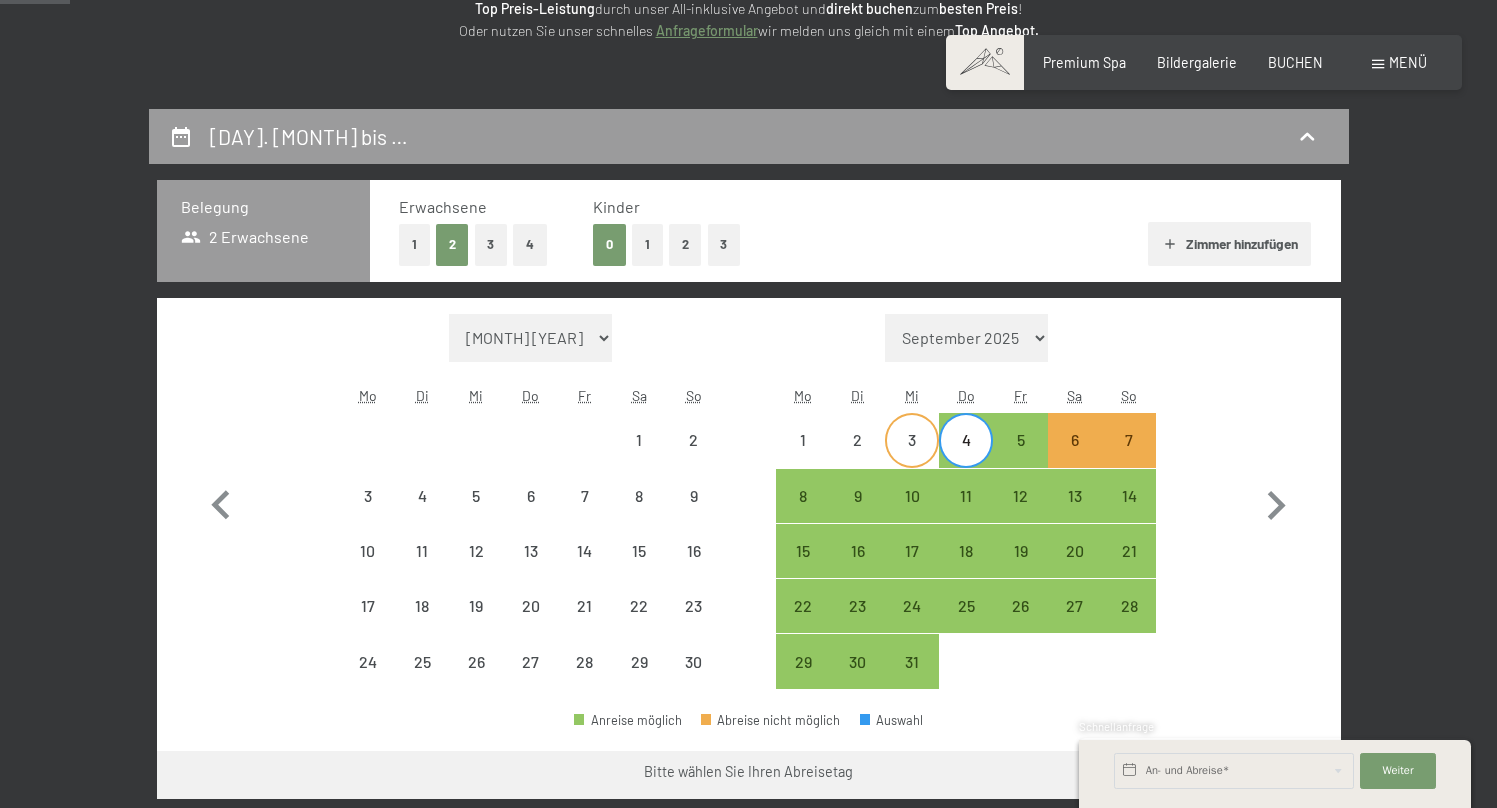 click on "3" at bounding box center (912, 457) 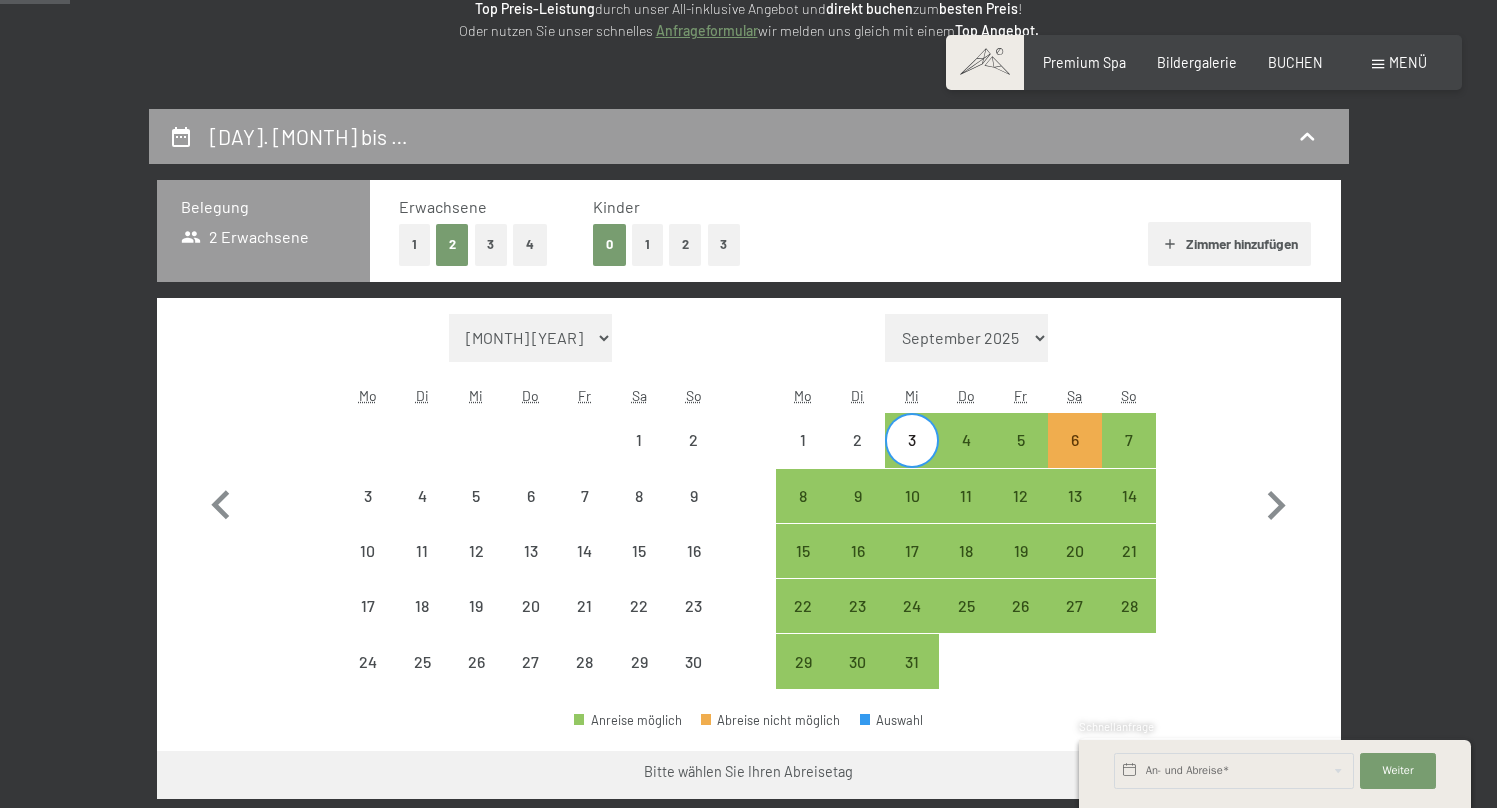 click on "3" at bounding box center (912, 457) 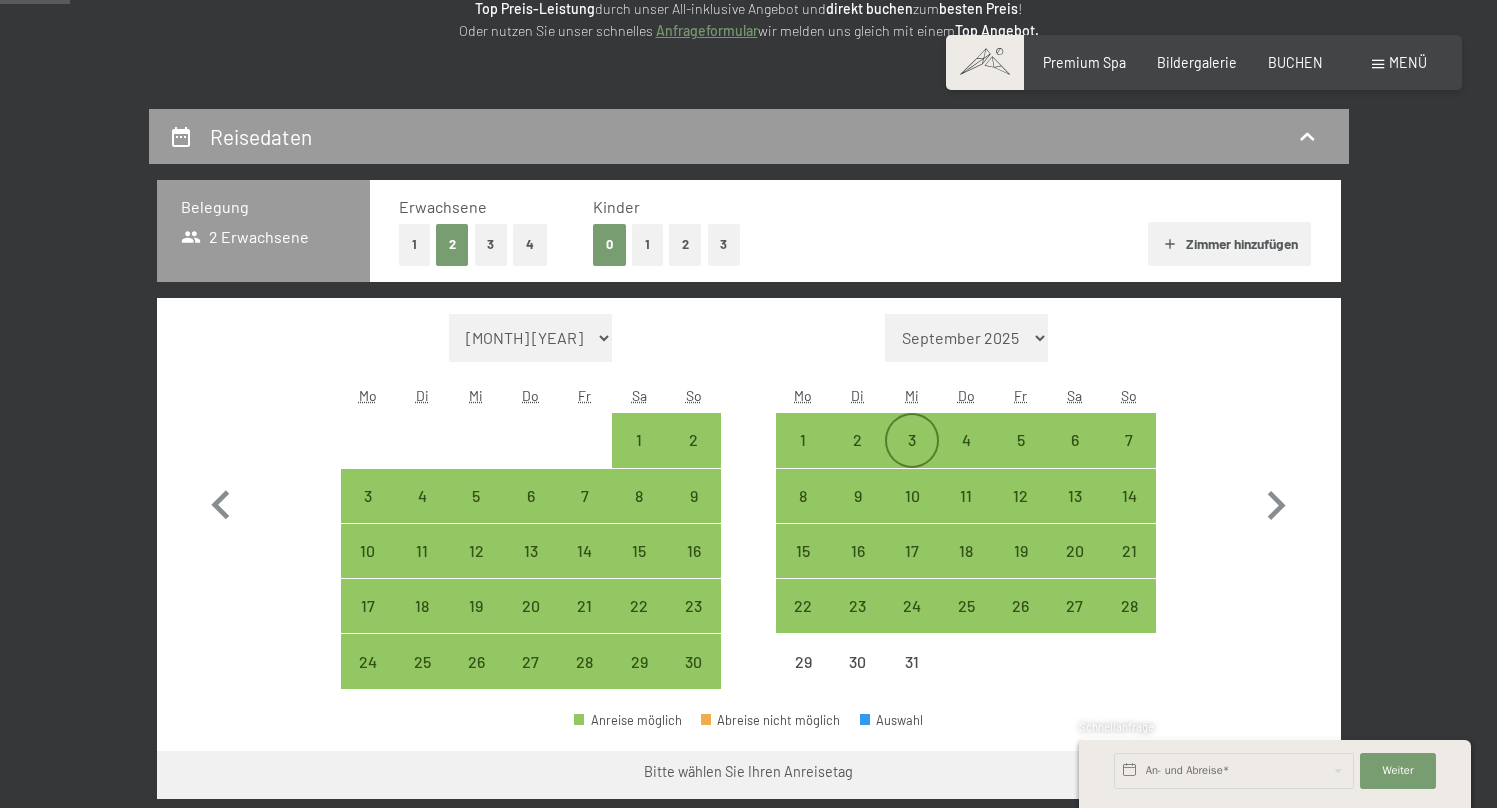 click on "3" at bounding box center (912, 457) 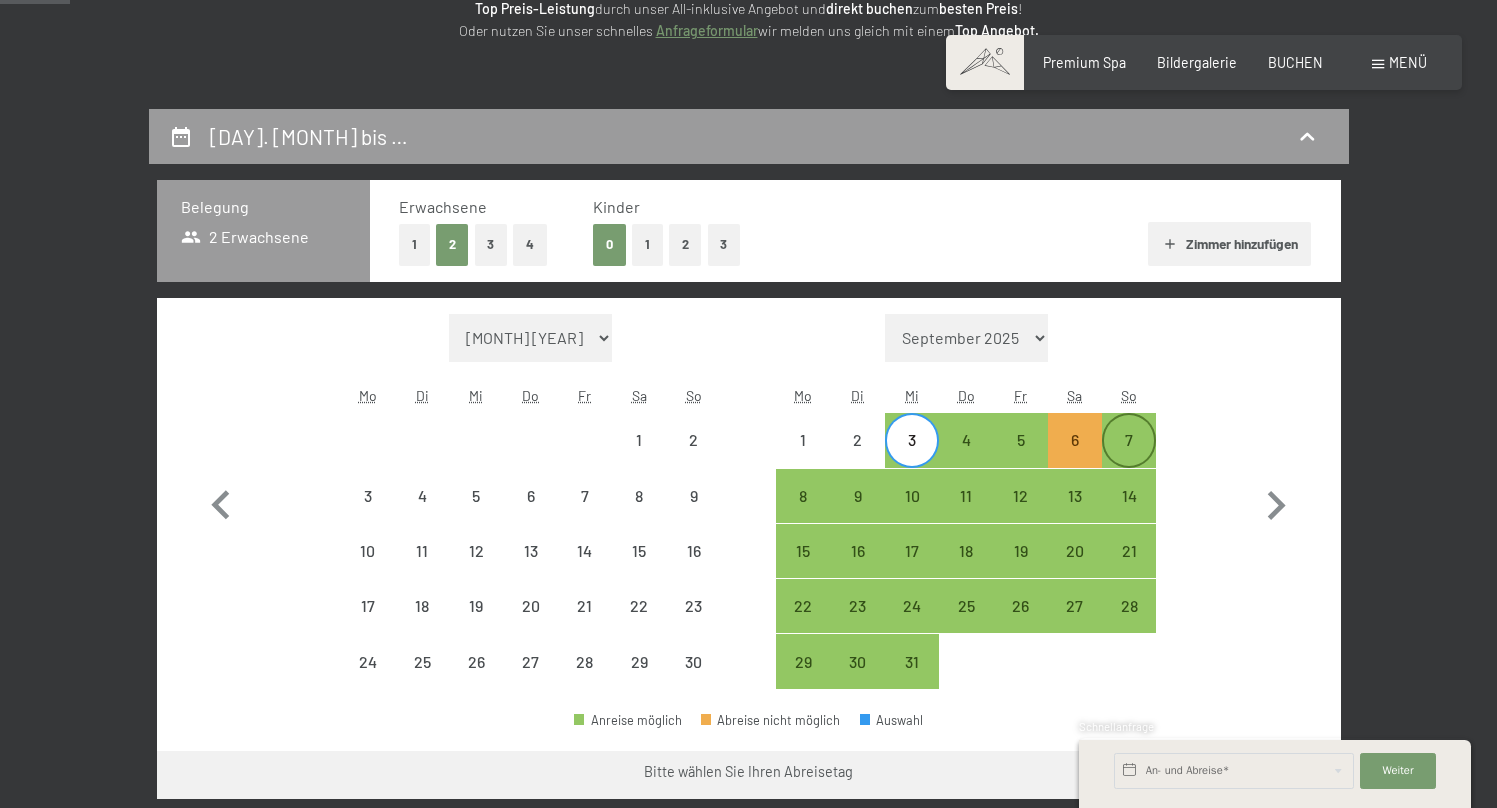 click on "7" at bounding box center (1129, 457) 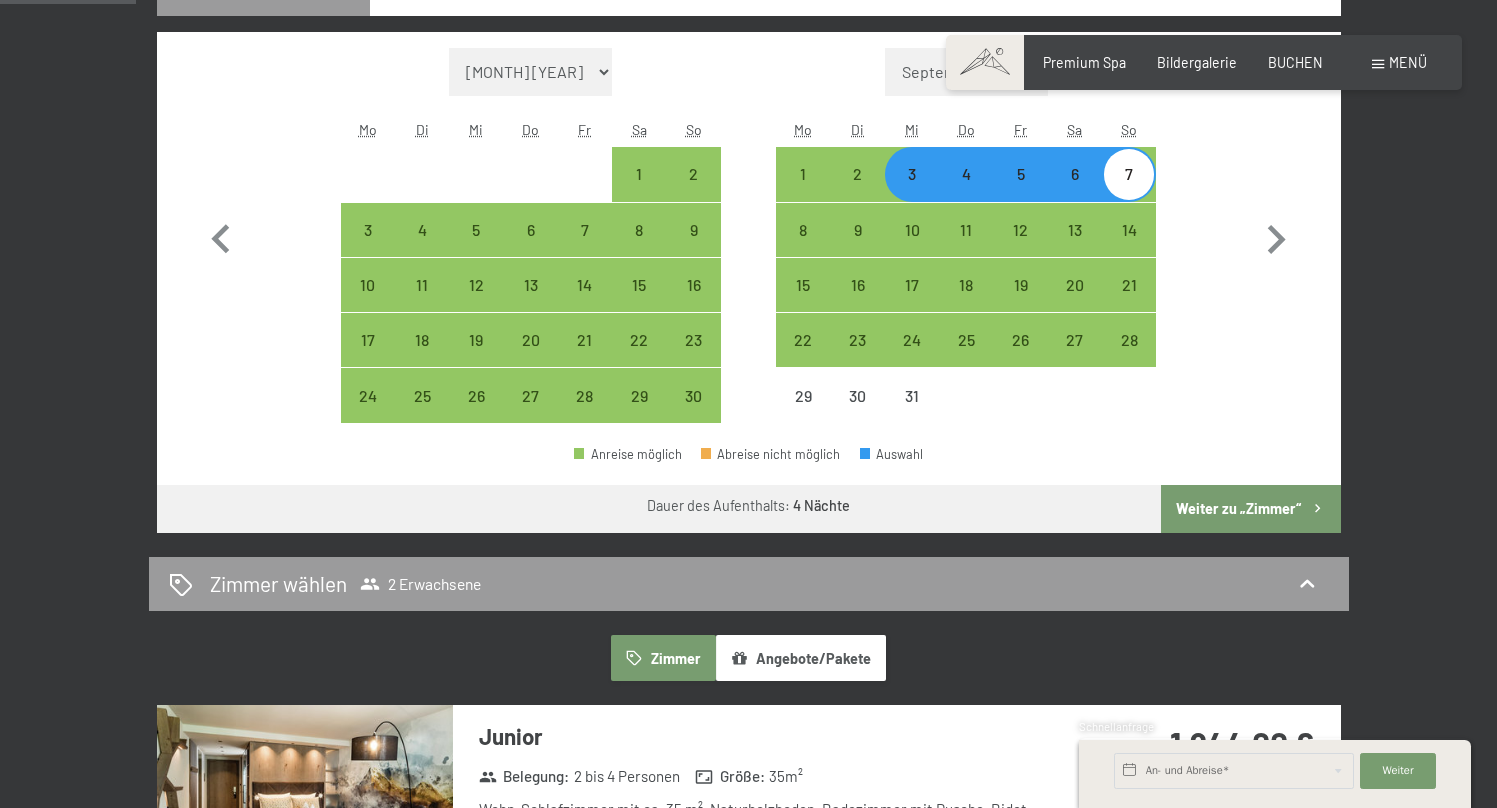 click on "Weiter zu „Zimmer“" at bounding box center (1250, 509) 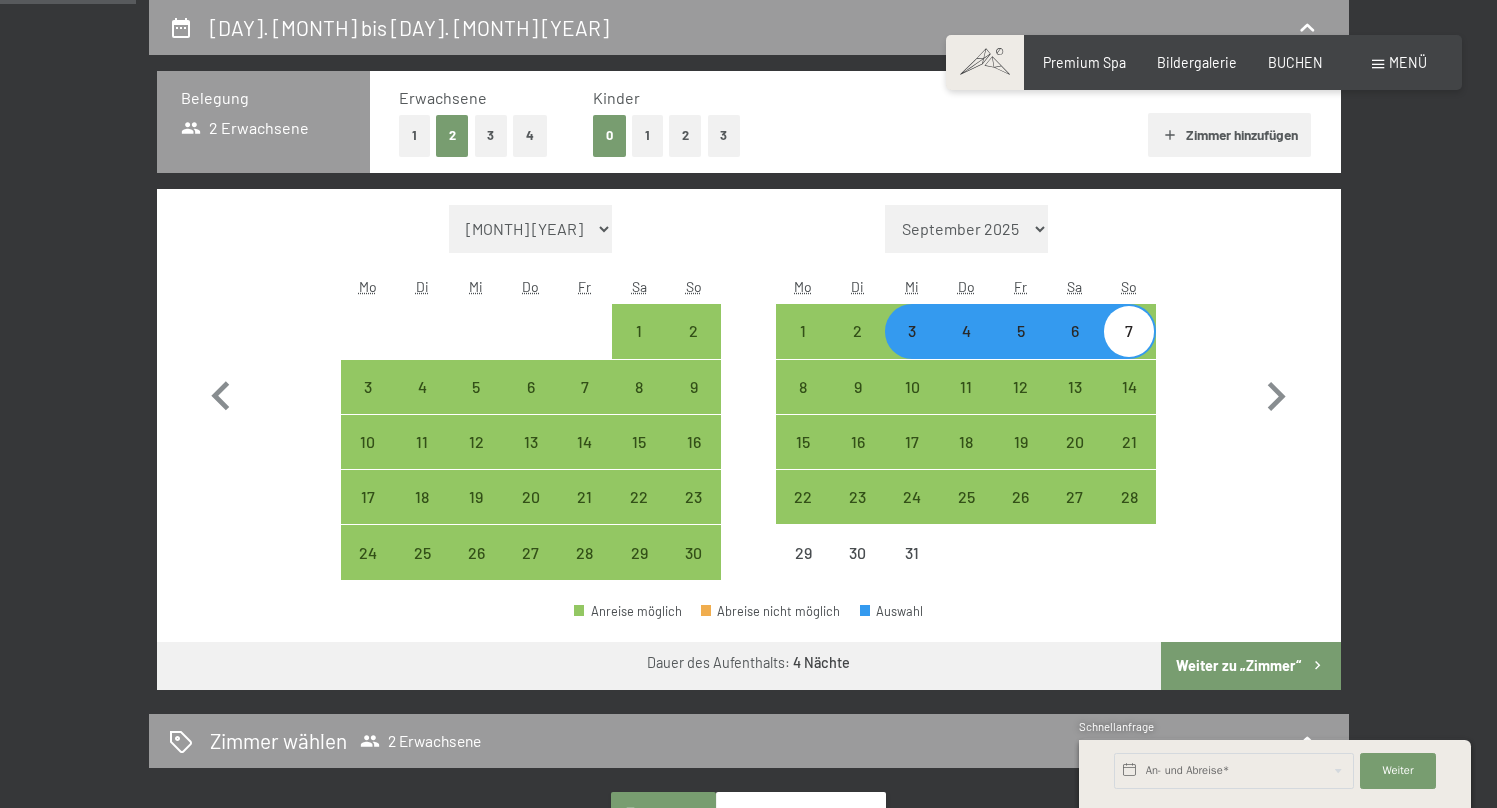 select on "2025-11-01" 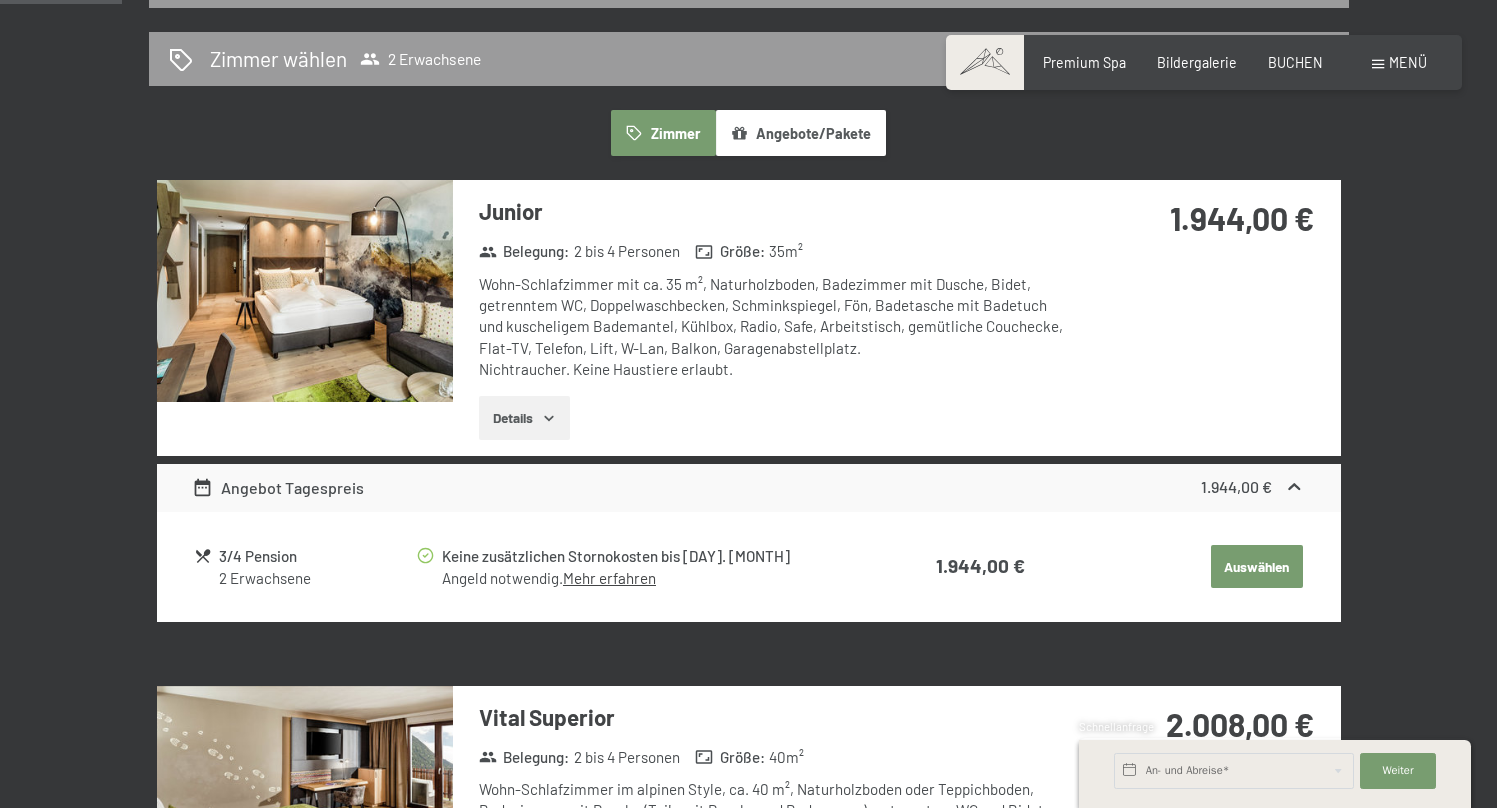 scroll, scrollTop: 463, scrollLeft: 0, axis: vertical 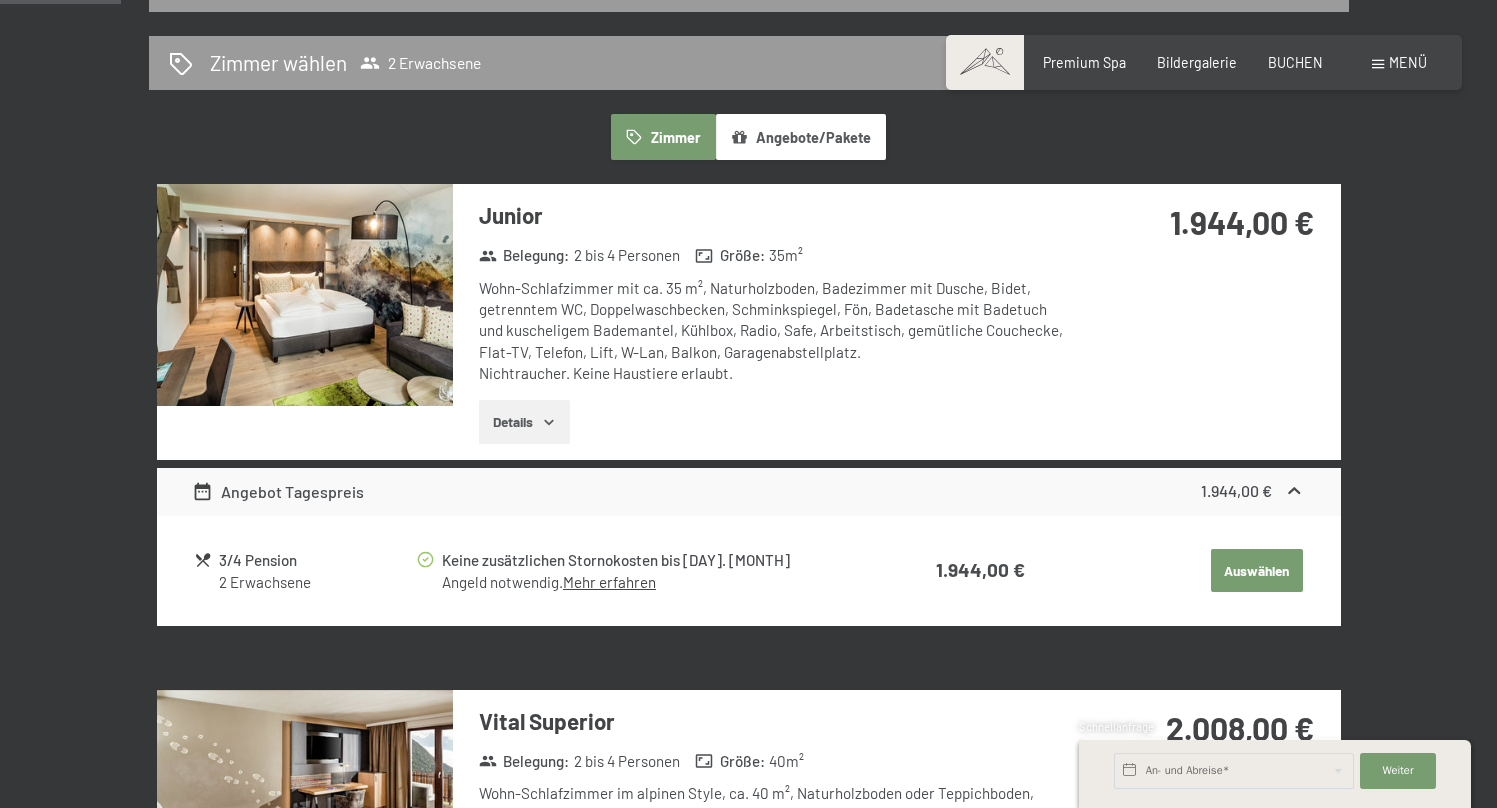 click 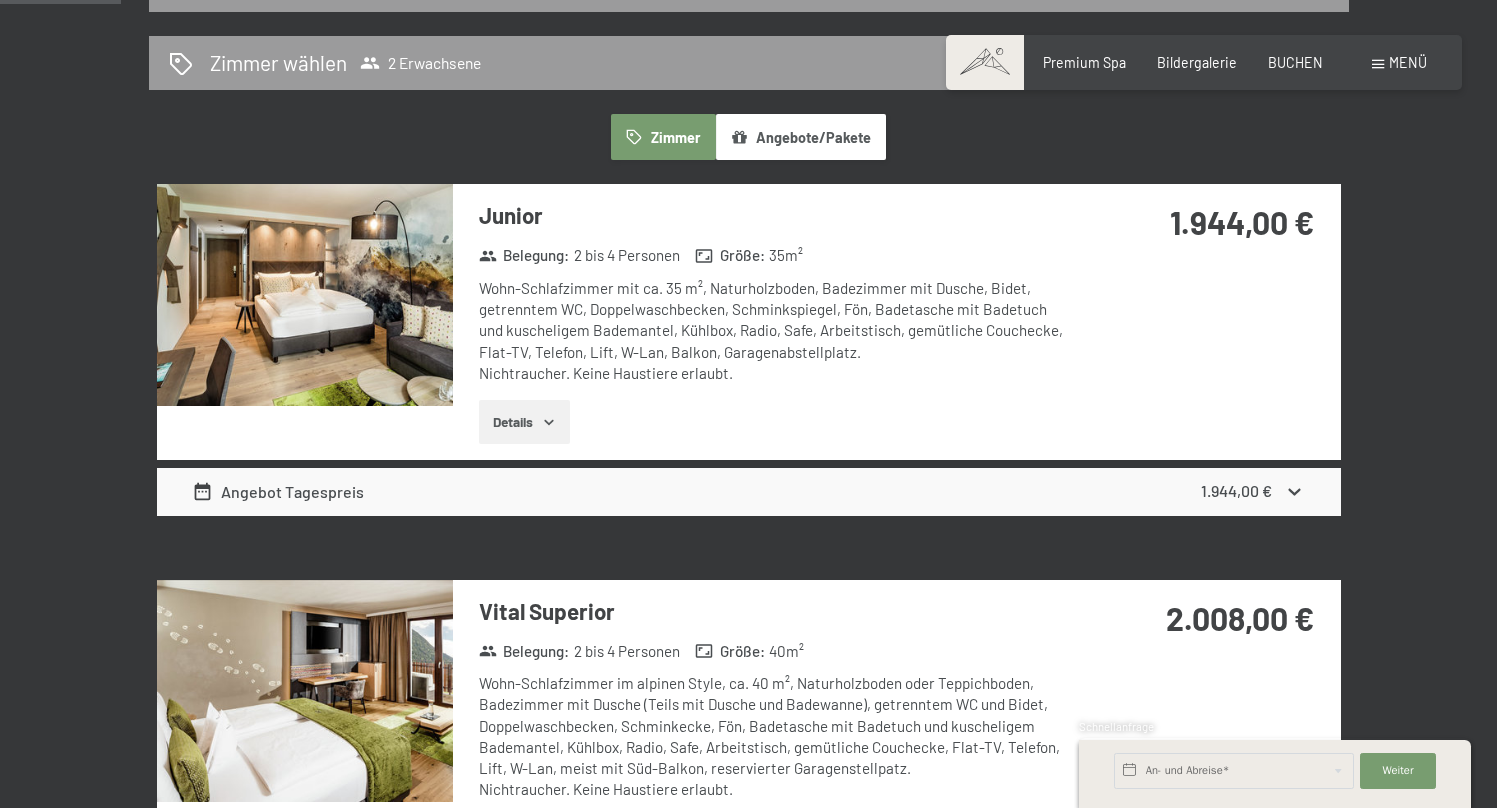 click 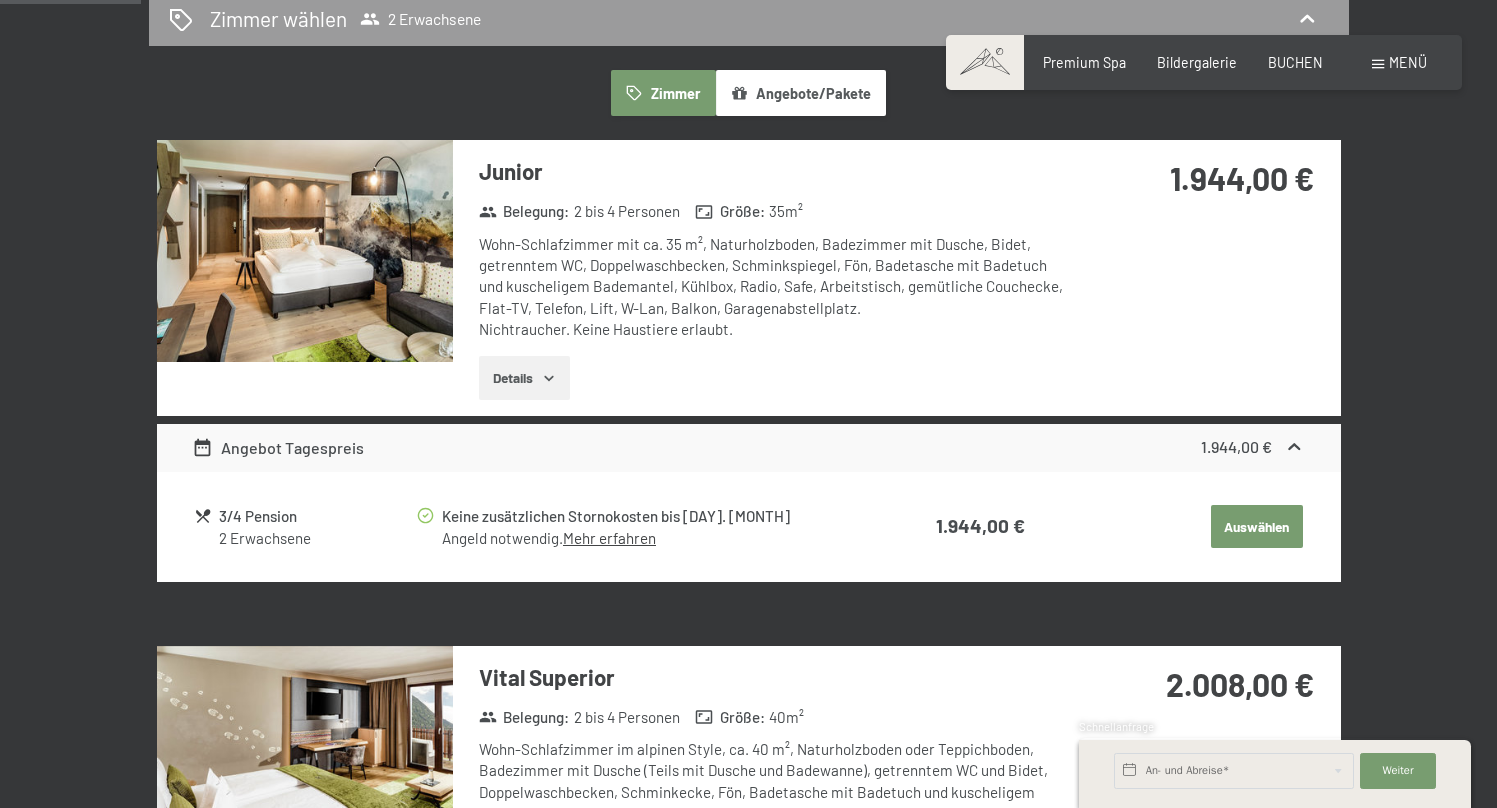 scroll, scrollTop: 505, scrollLeft: 0, axis: vertical 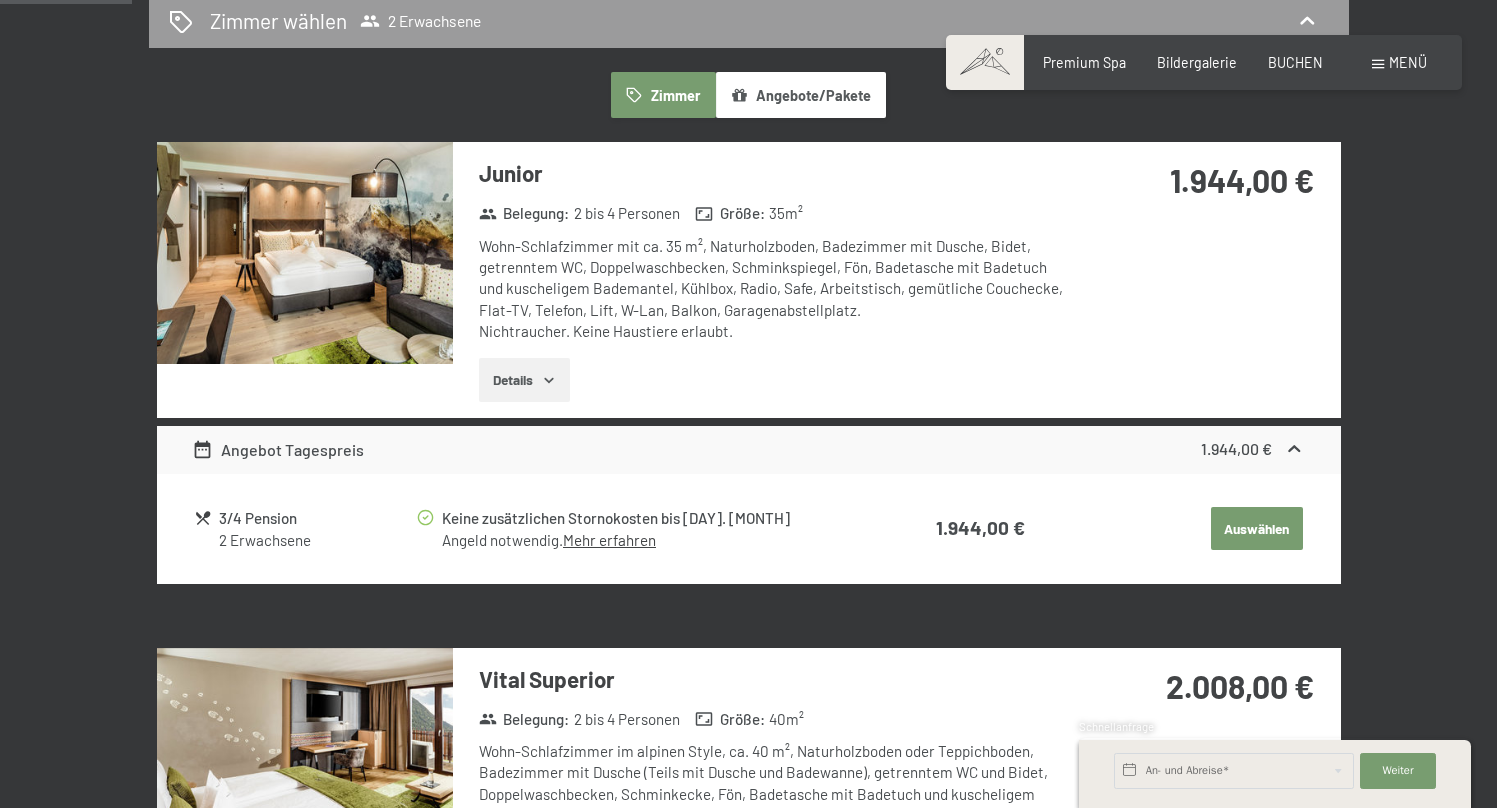 click on "Auswählen" at bounding box center (1257, 529) 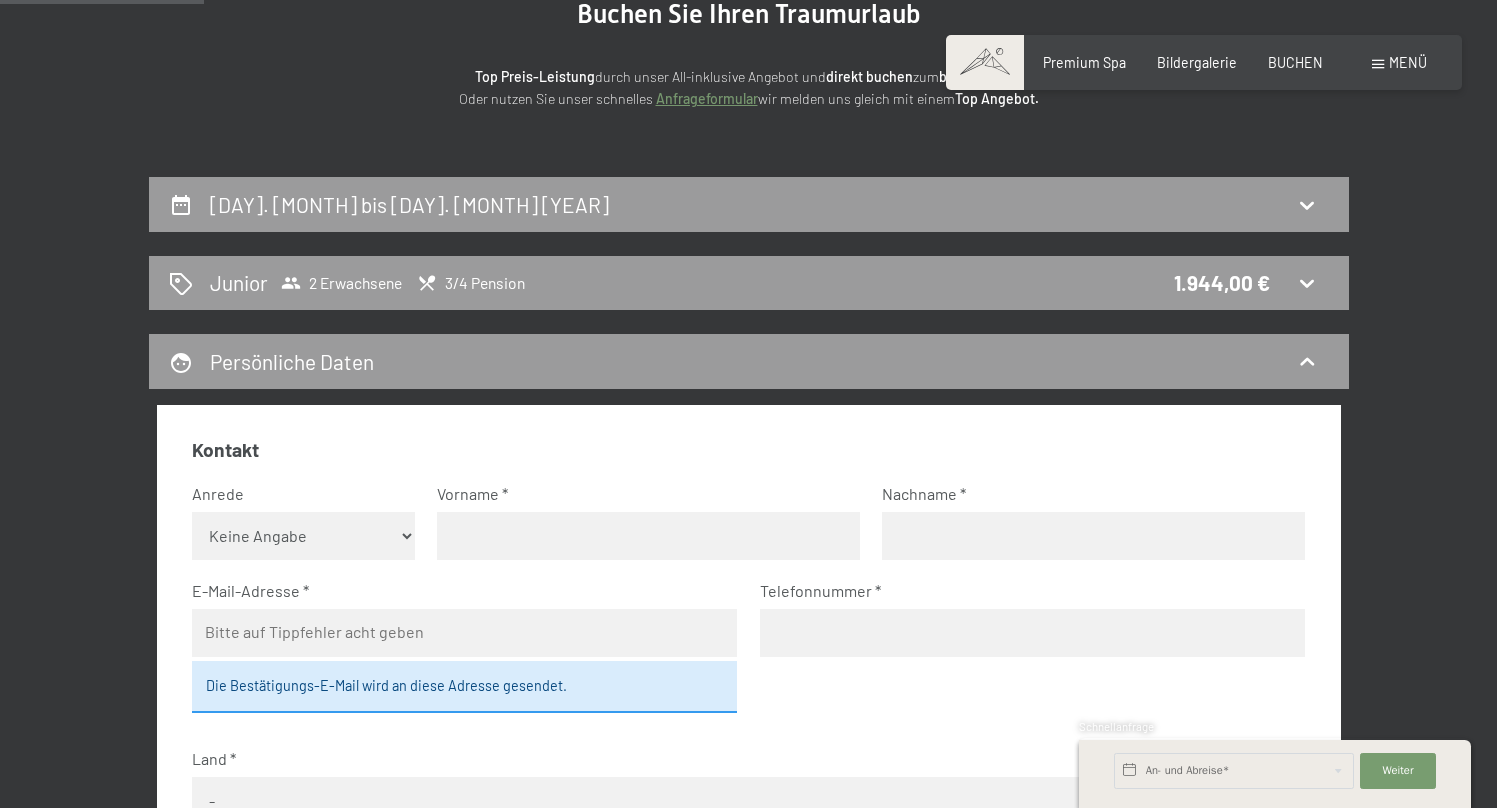 scroll, scrollTop: 0, scrollLeft: 0, axis: both 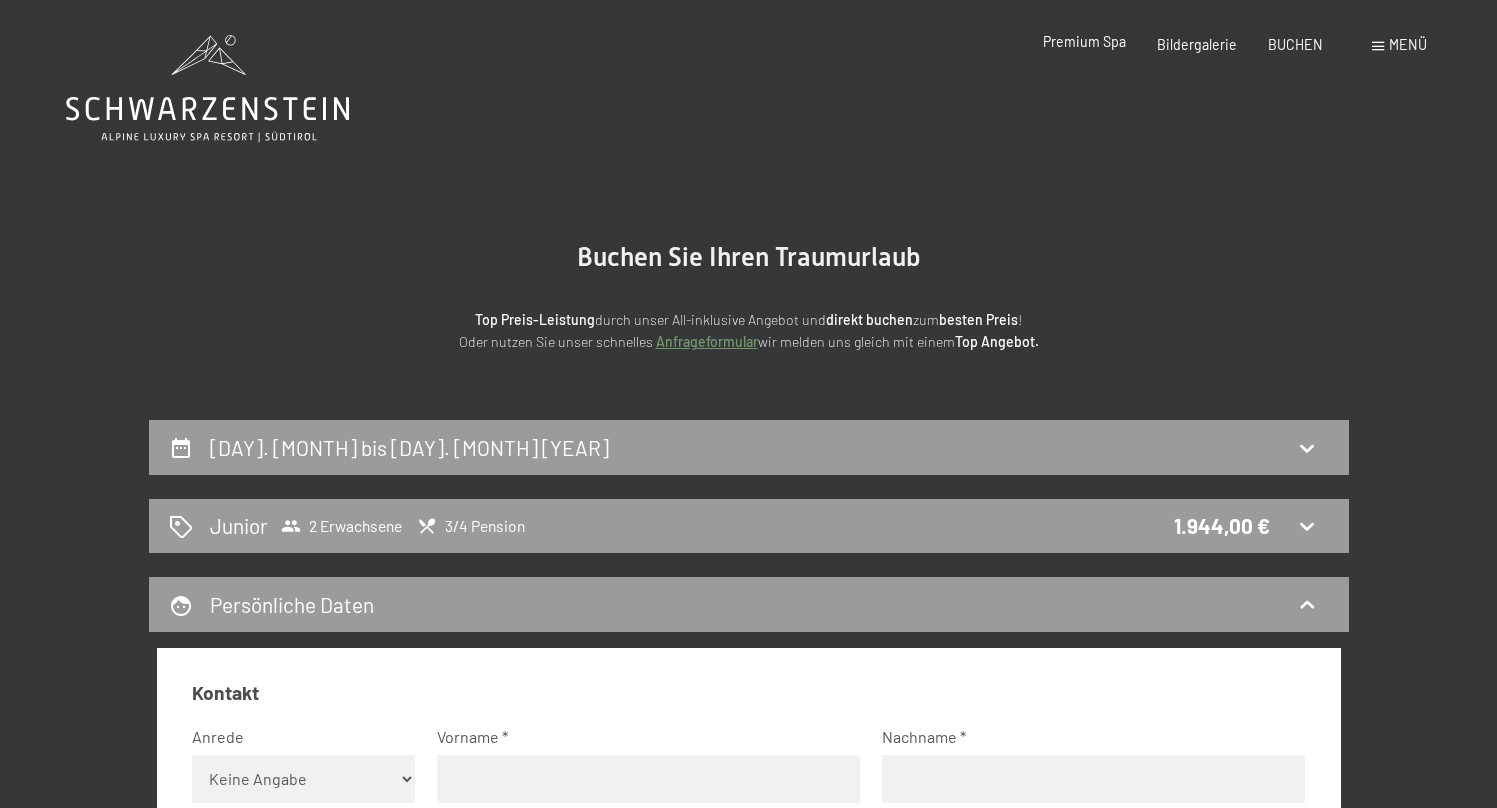 click on "Premium Spa" at bounding box center (1084, 41) 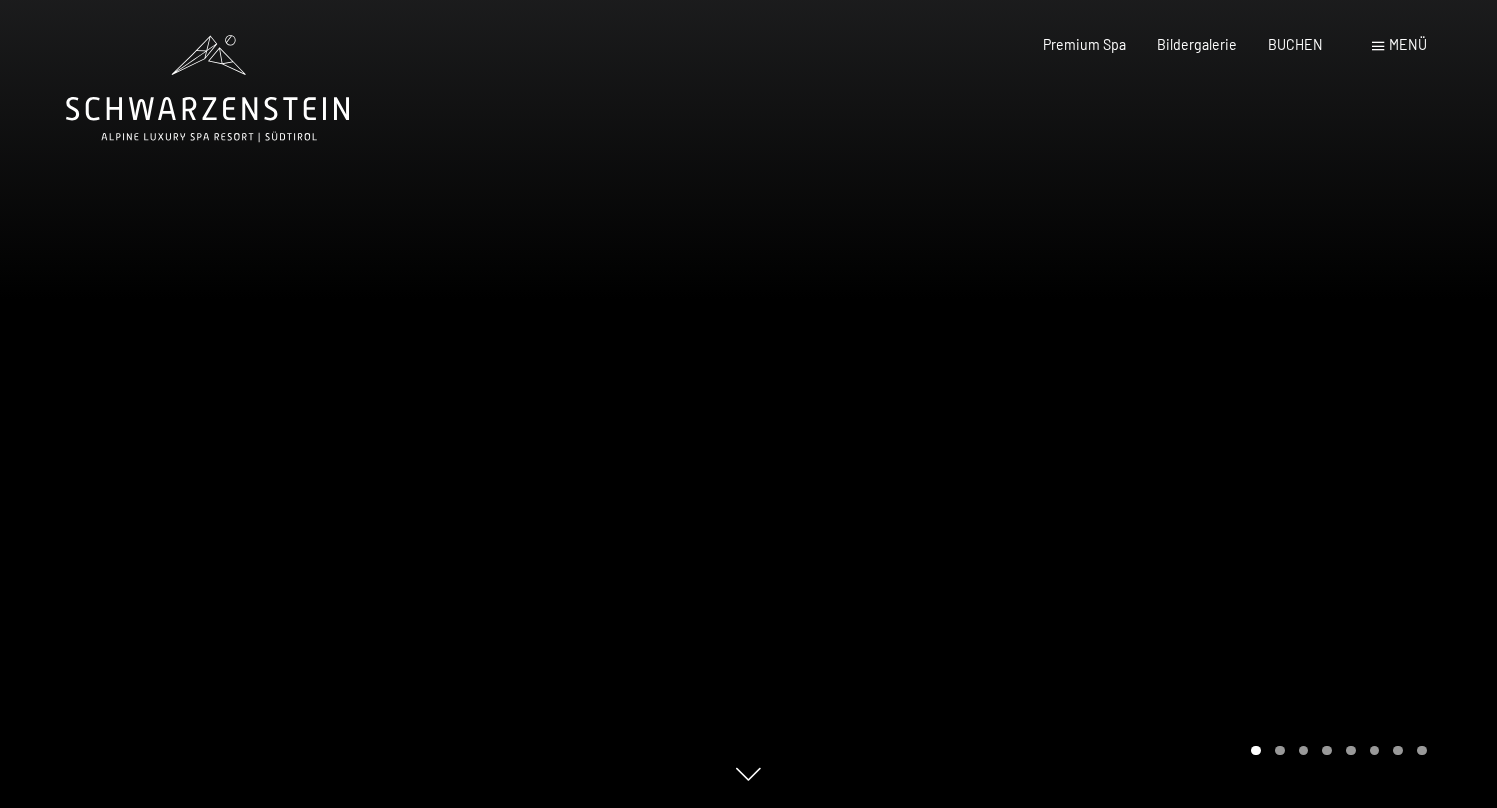 scroll, scrollTop: 0, scrollLeft: 0, axis: both 